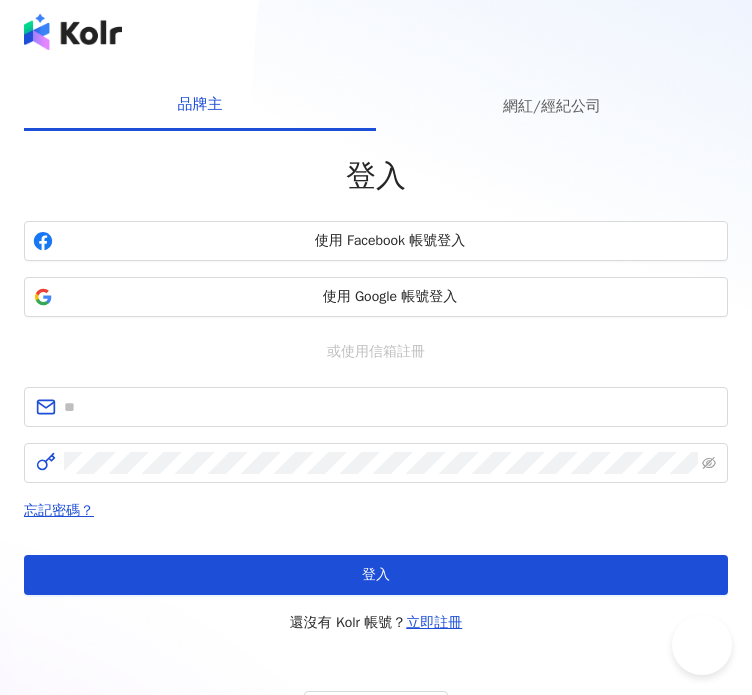 scroll, scrollTop: 0, scrollLeft: 0, axis: both 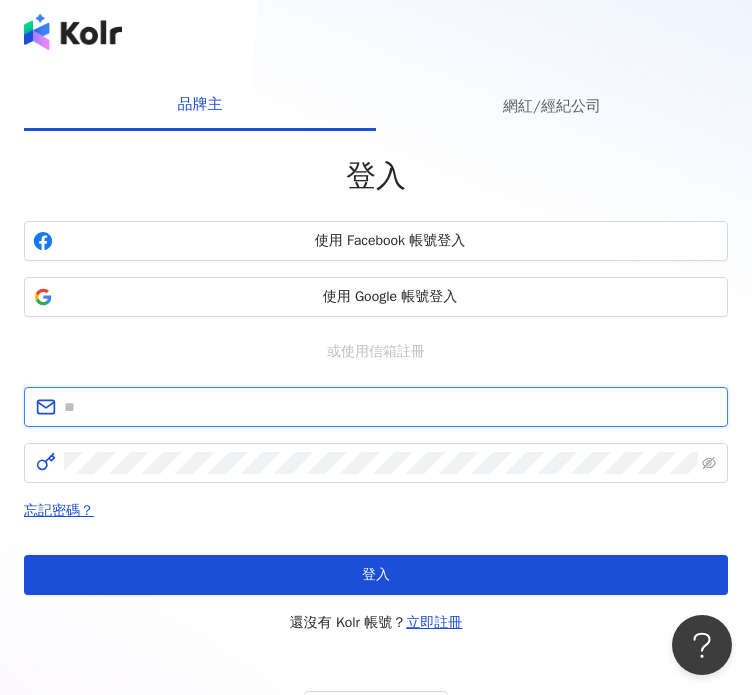 click at bounding box center (390, 407) 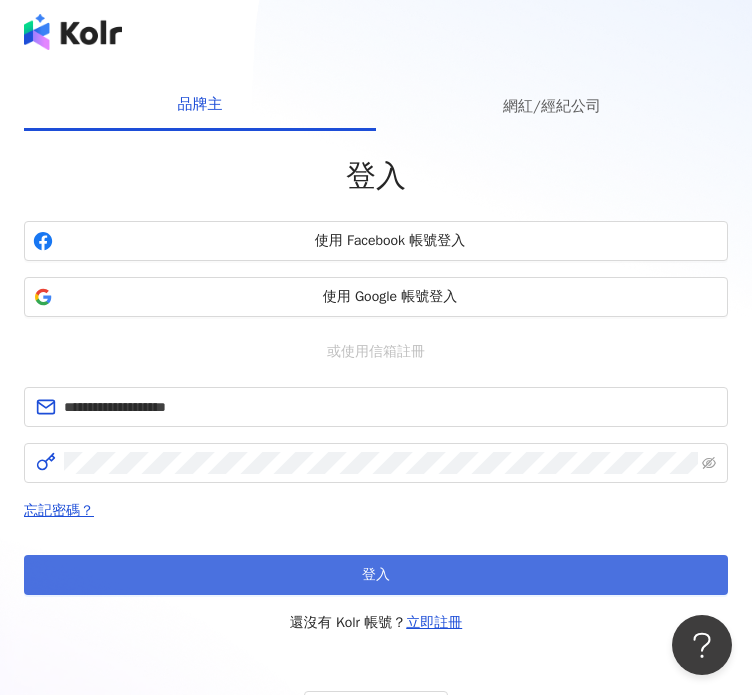 click on "登入" at bounding box center (376, 575) 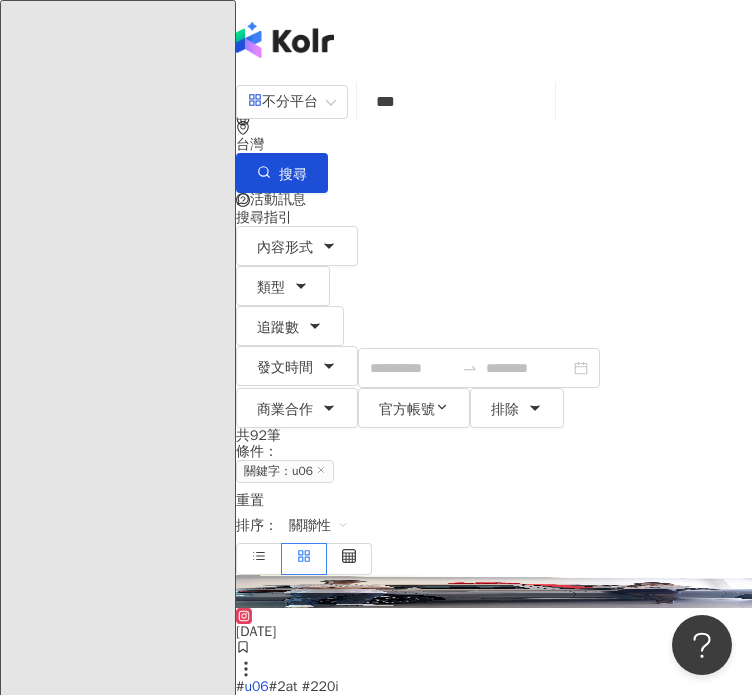 click on "AI 找網紅" at bounding box center (122, 2090) 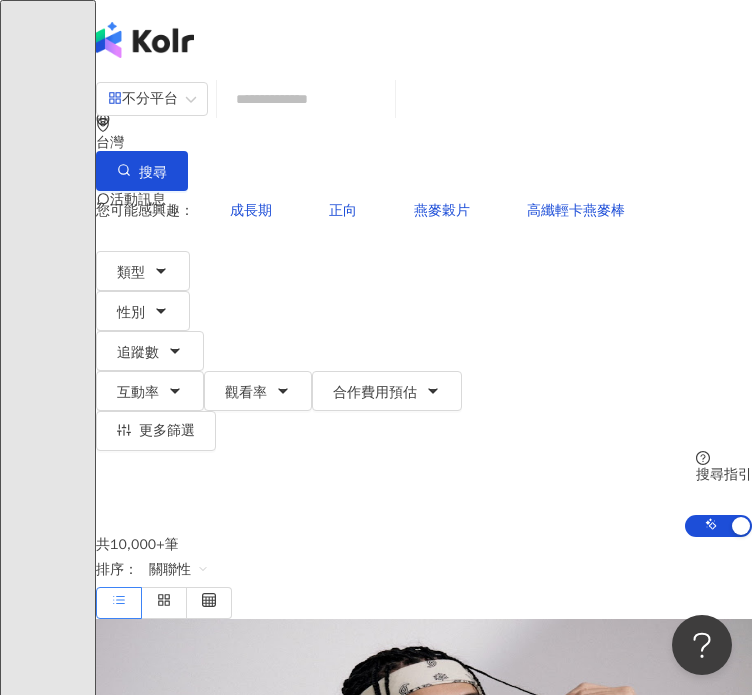 click at bounding box center (306, 99) 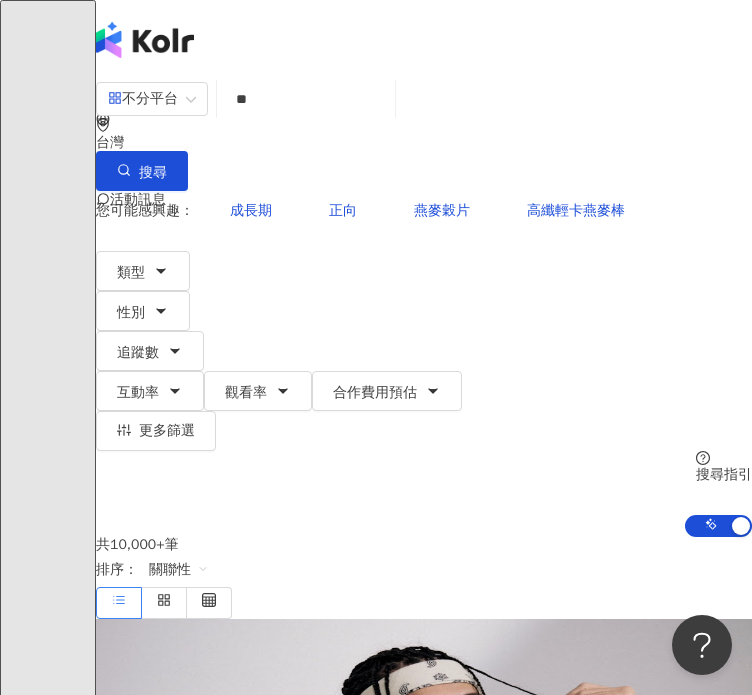 type on "*" 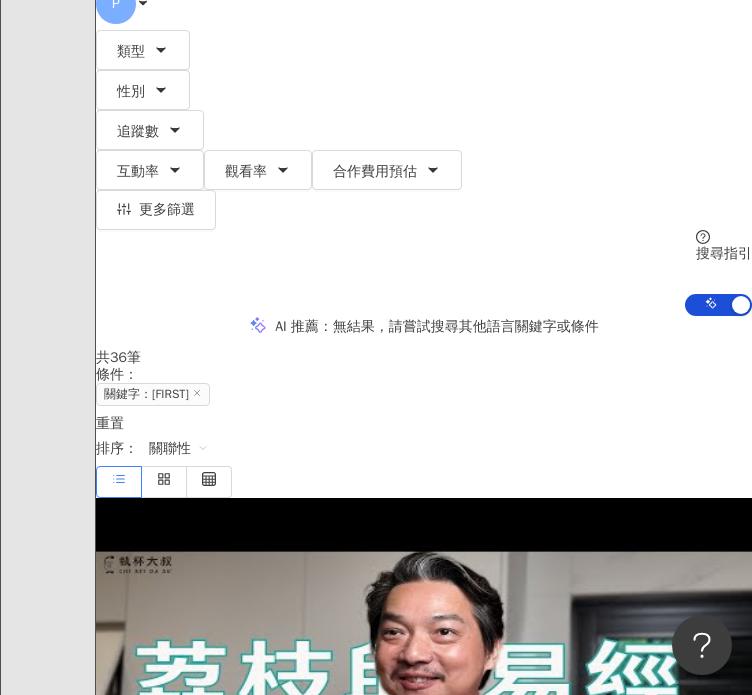scroll, scrollTop: 300, scrollLeft: 0, axis: vertical 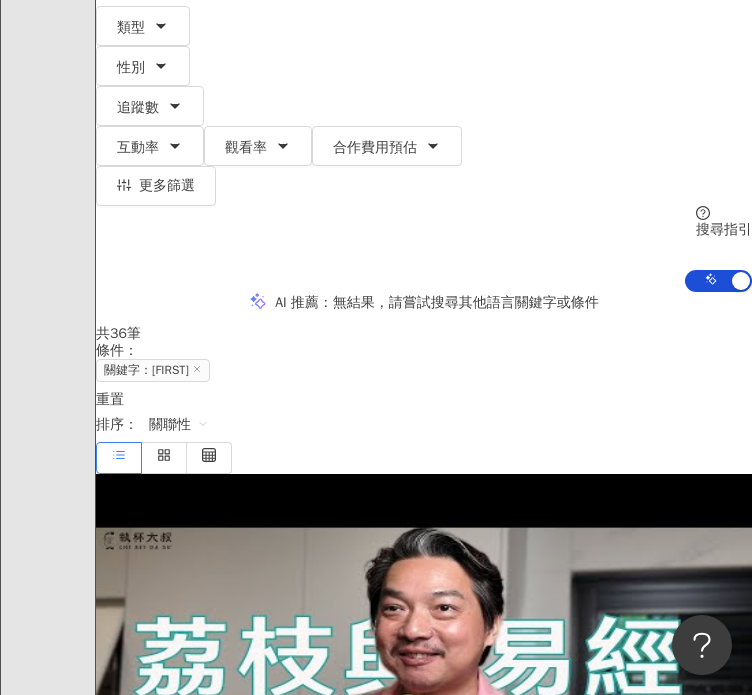 click on "林一峰" at bounding box center [164, 631] 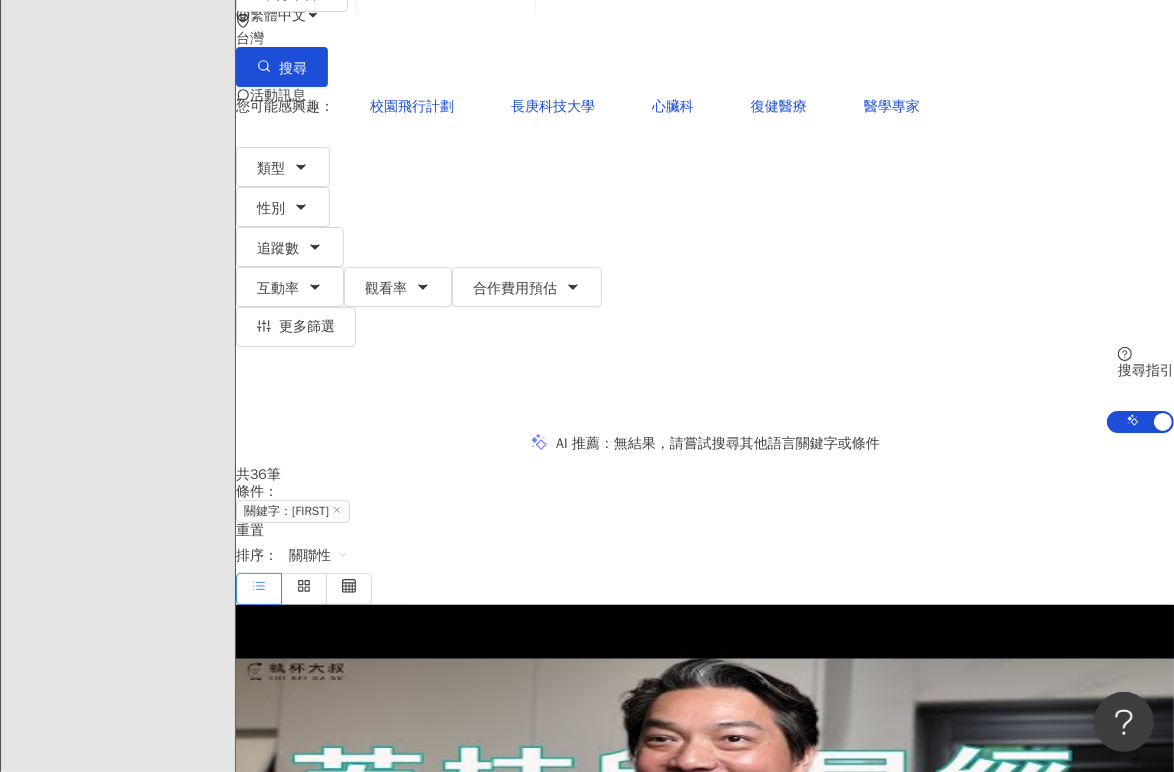 scroll, scrollTop: 0, scrollLeft: 0, axis: both 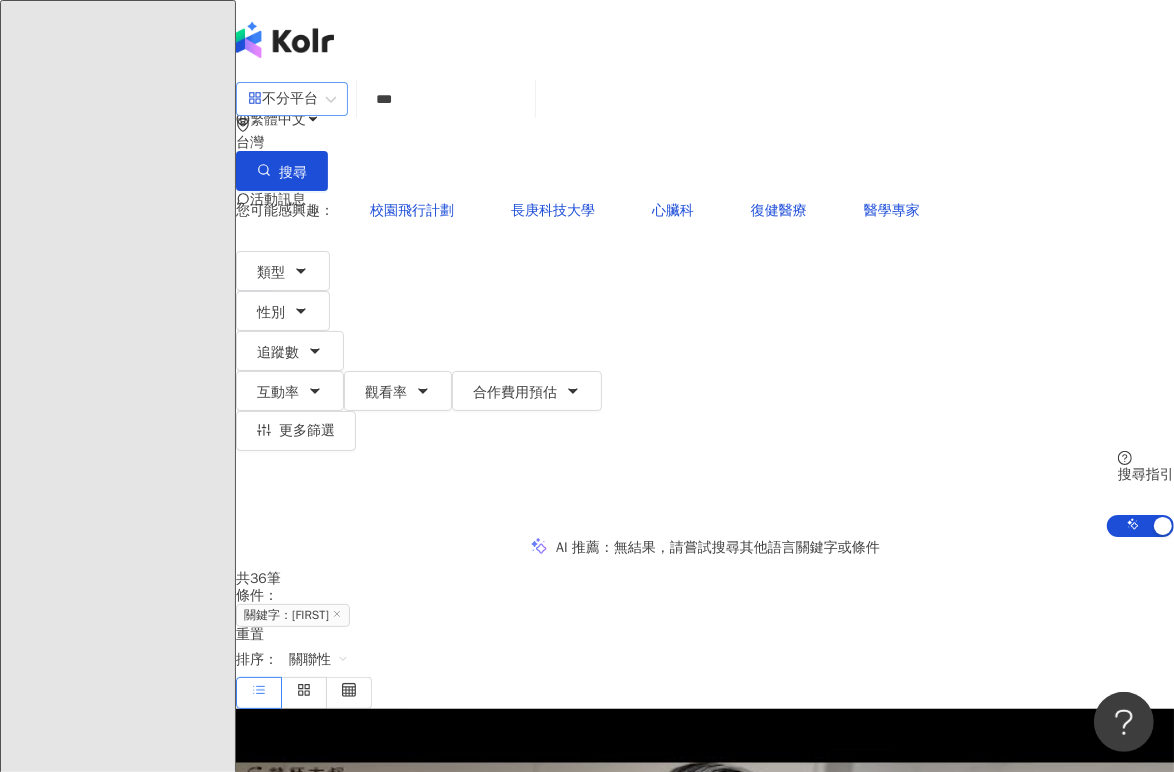 drag, startPoint x: 422, startPoint y: 124, endPoint x: 393, endPoint y: 122, distance: 29.068884 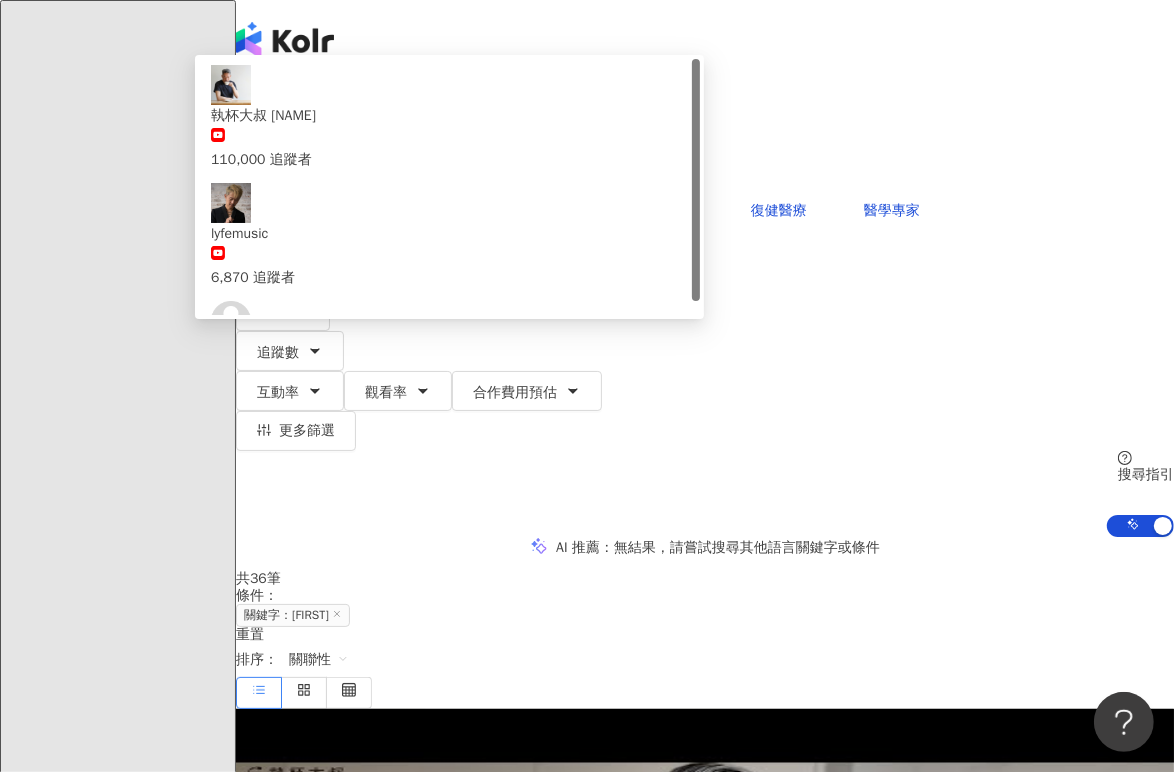 type on "**" 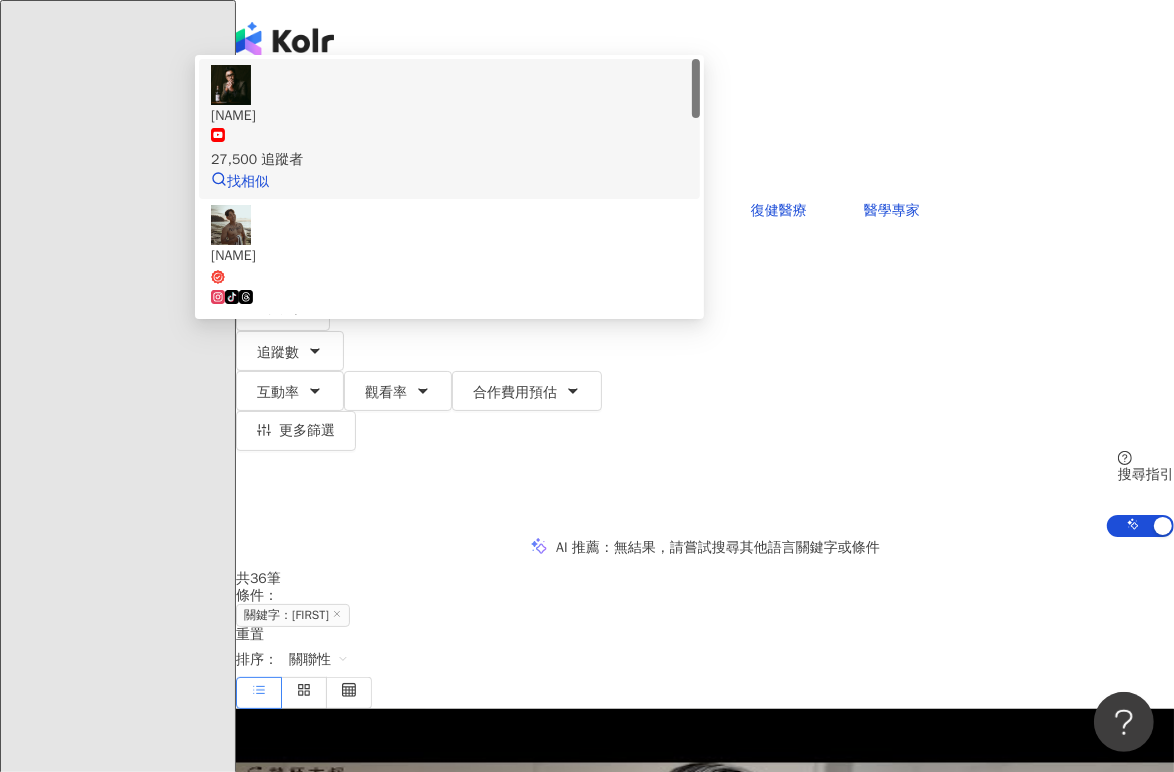 click on "李奧社長 27,500   追蹤者" at bounding box center (449, 138) 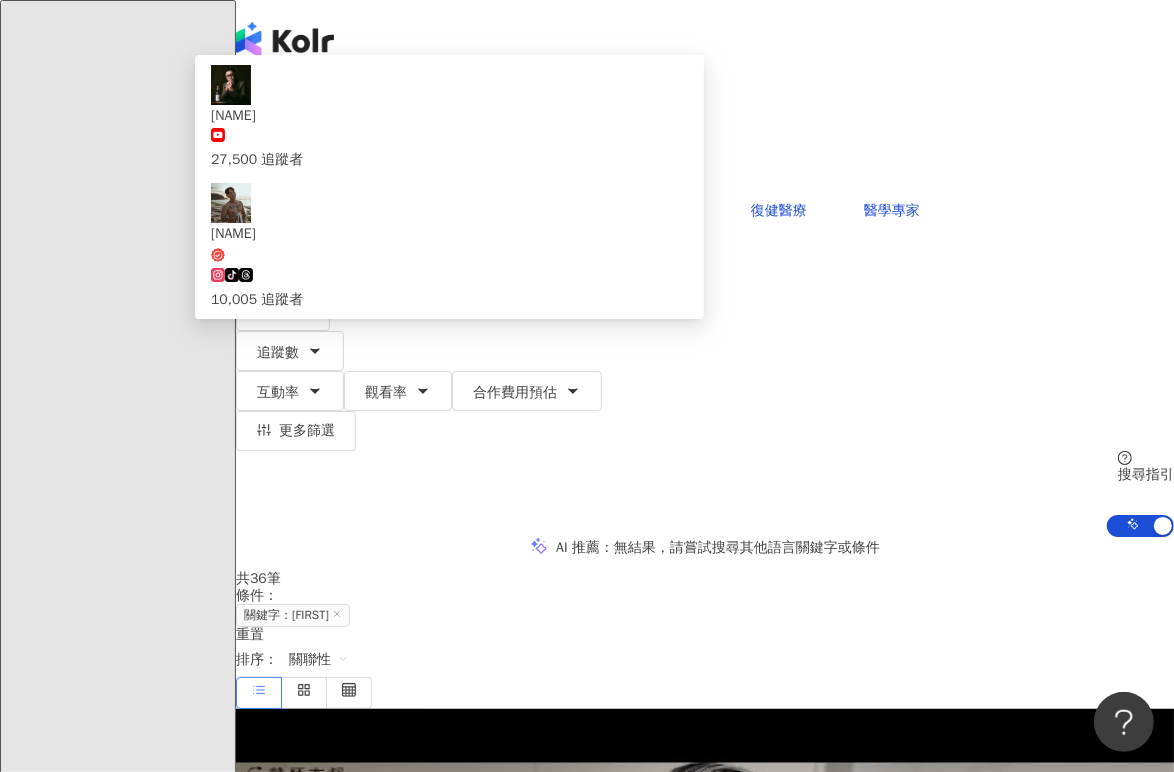 click at bounding box center (446, 99) 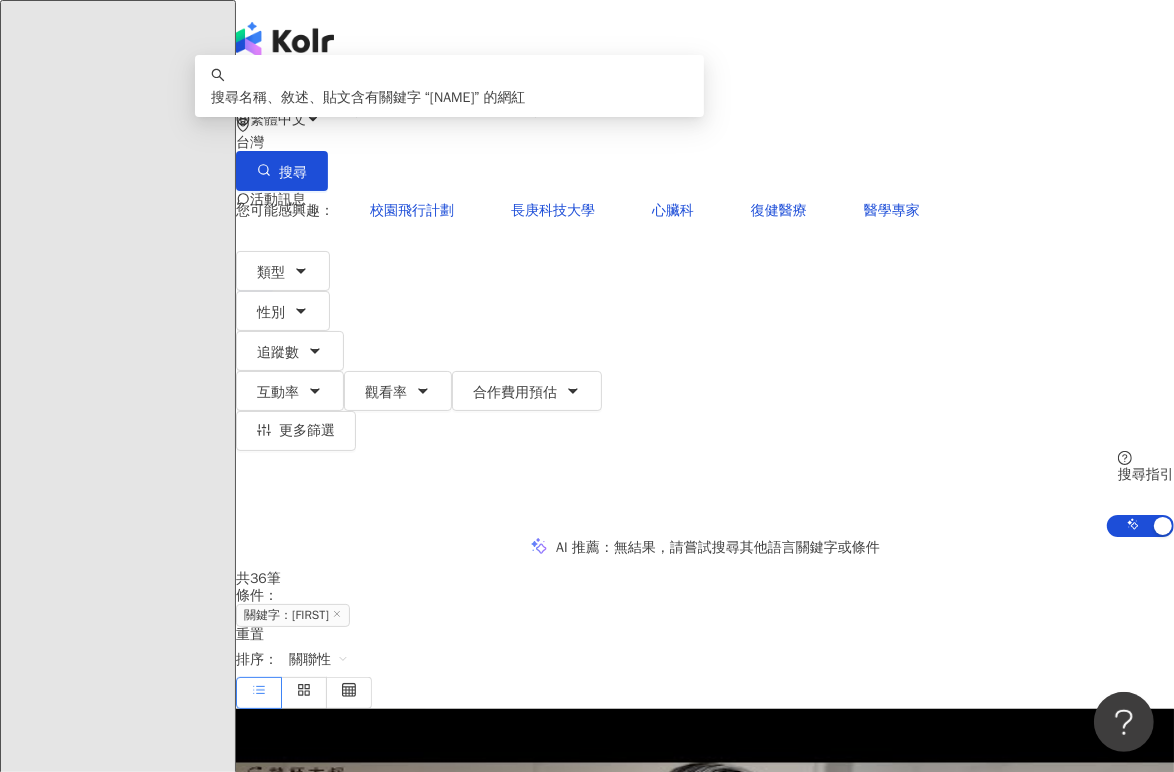 click on "***" at bounding box center [446, 99] 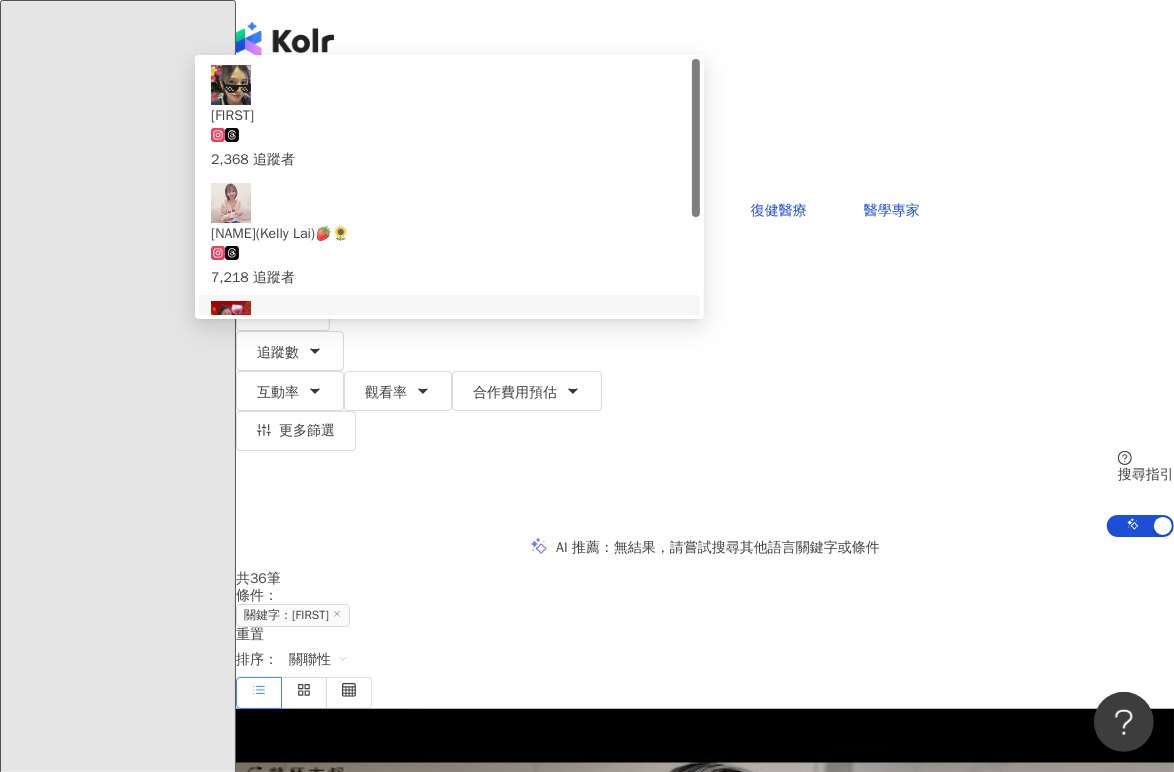 click on "凱莉兒微醺頻道 24,420   追蹤者" at bounding box center [449, 385] 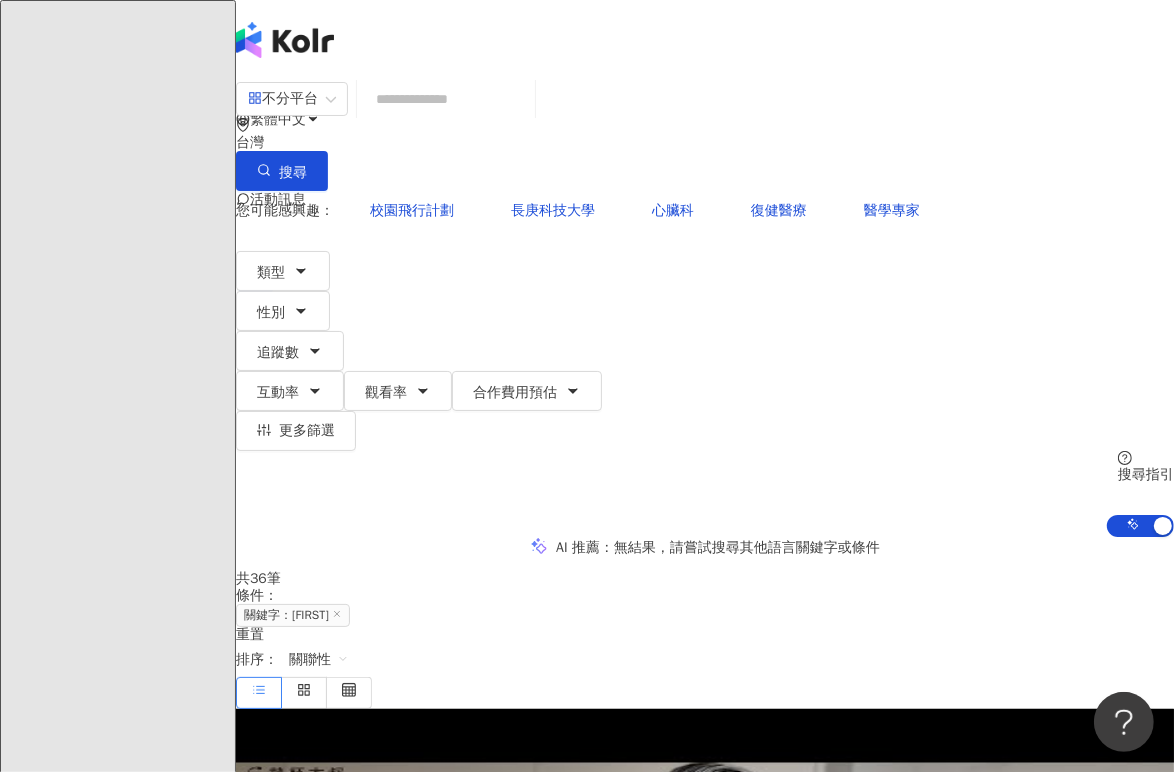 click at bounding box center (446, 99) 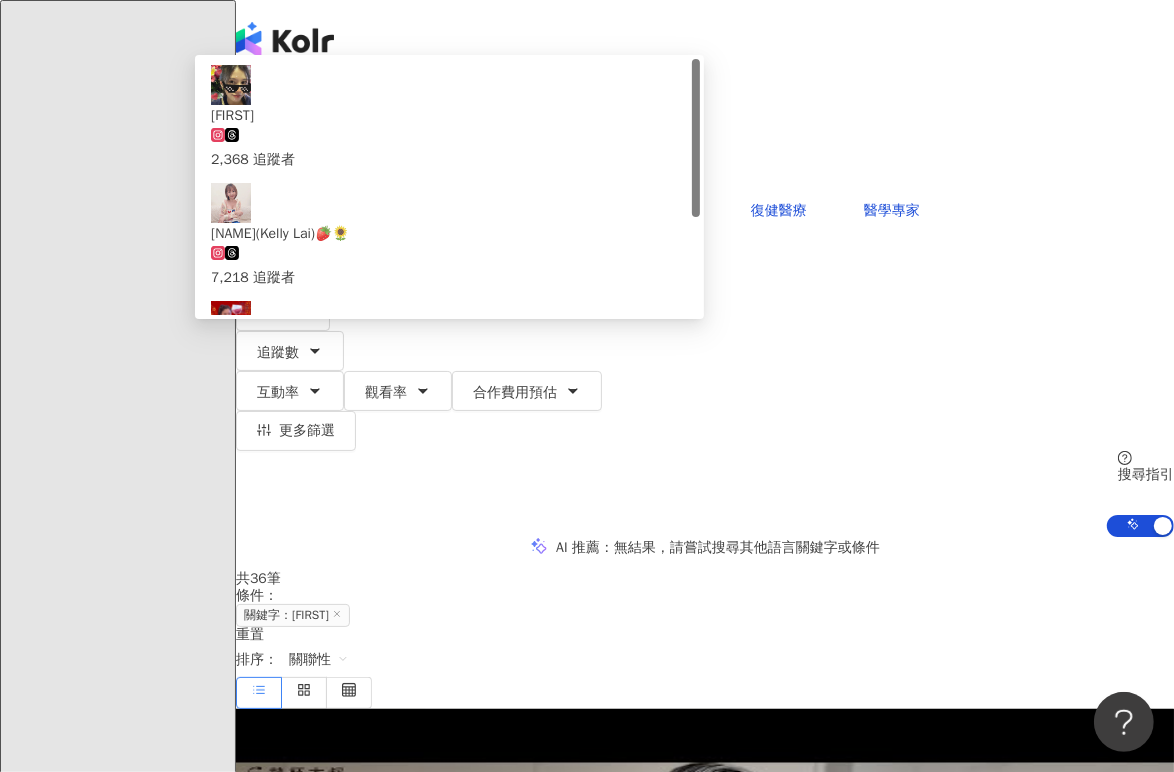 type on "***" 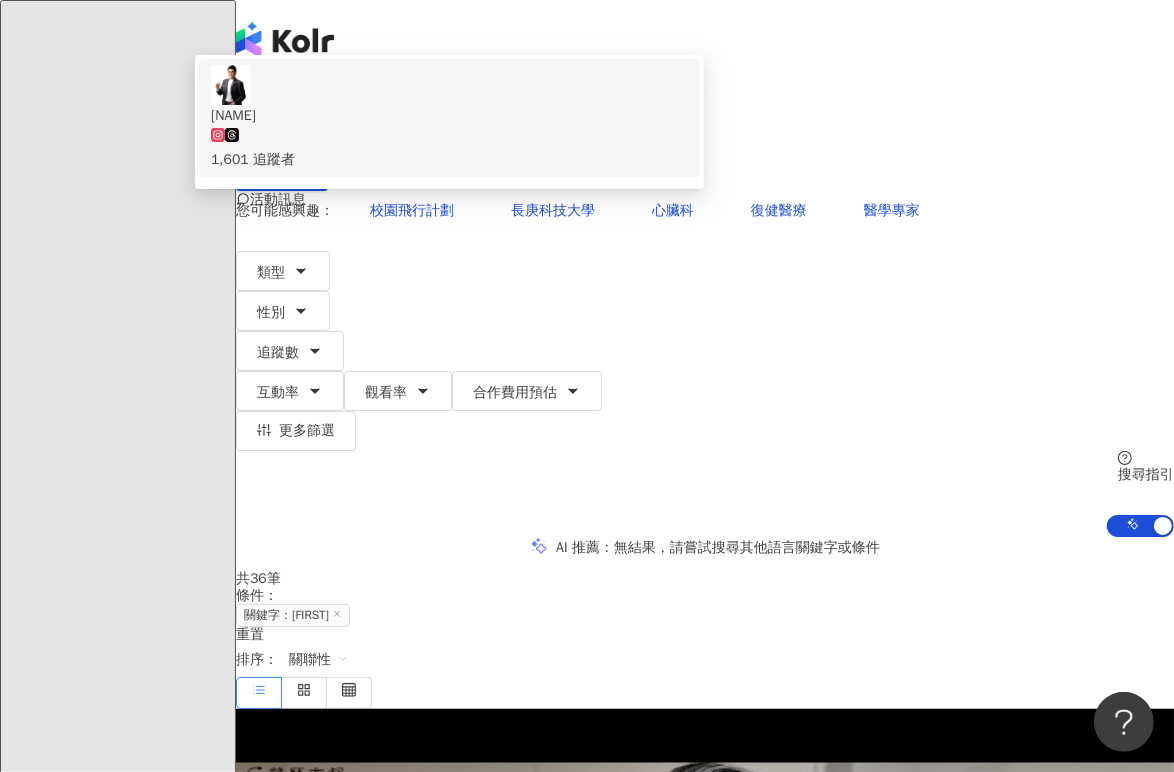 click on "1,601   追蹤者" at bounding box center (449, 149) 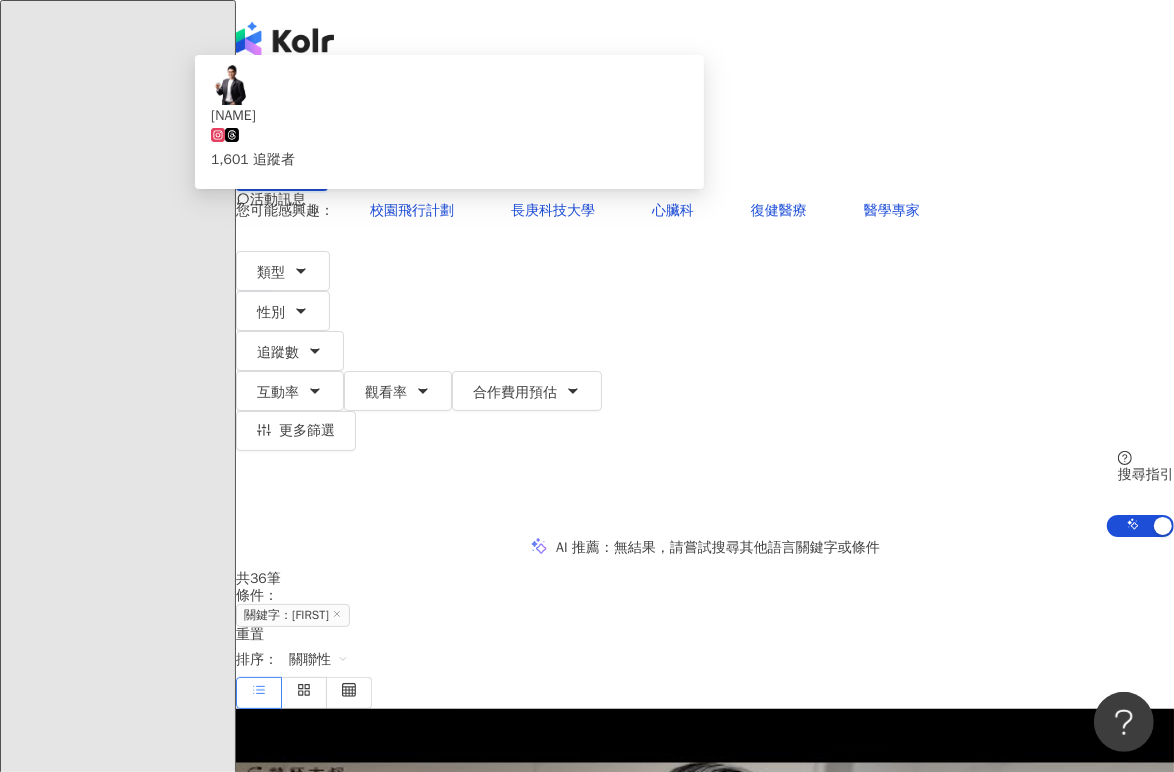 click at bounding box center [446, 99] 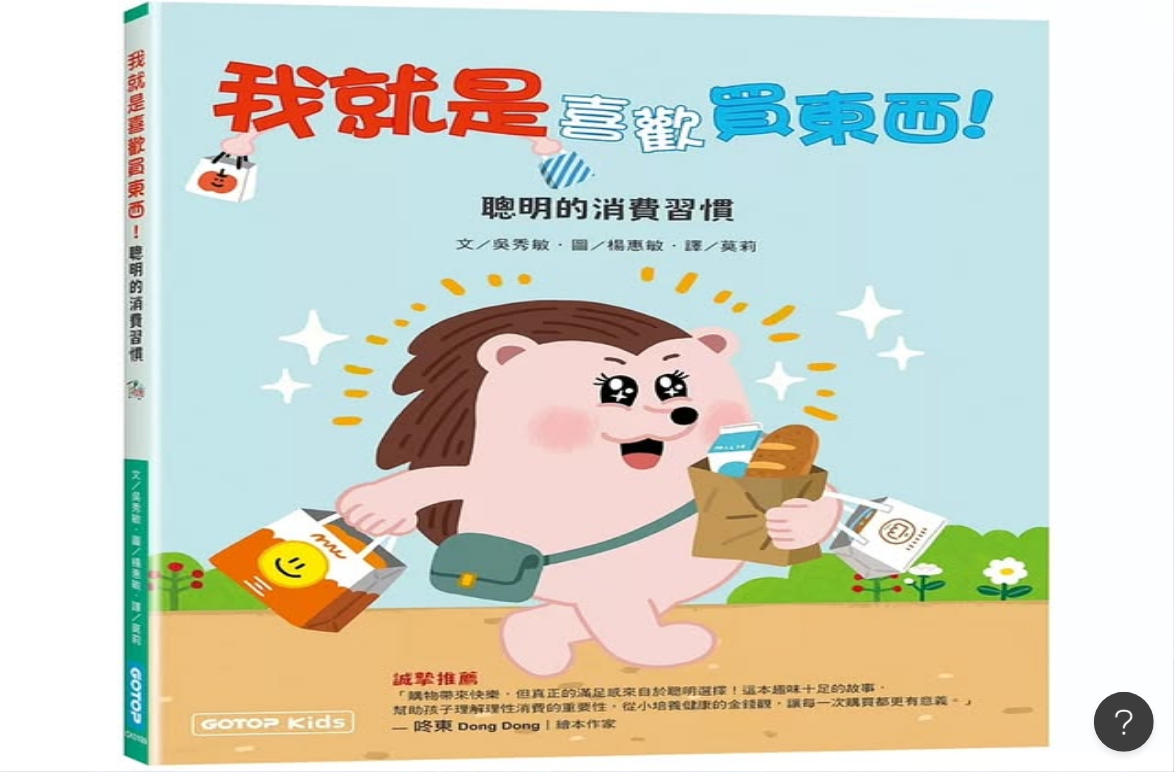 drag, startPoint x: 475, startPoint y: 120, endPoint x: 434, endPoint y: 115, distance: 41.303753 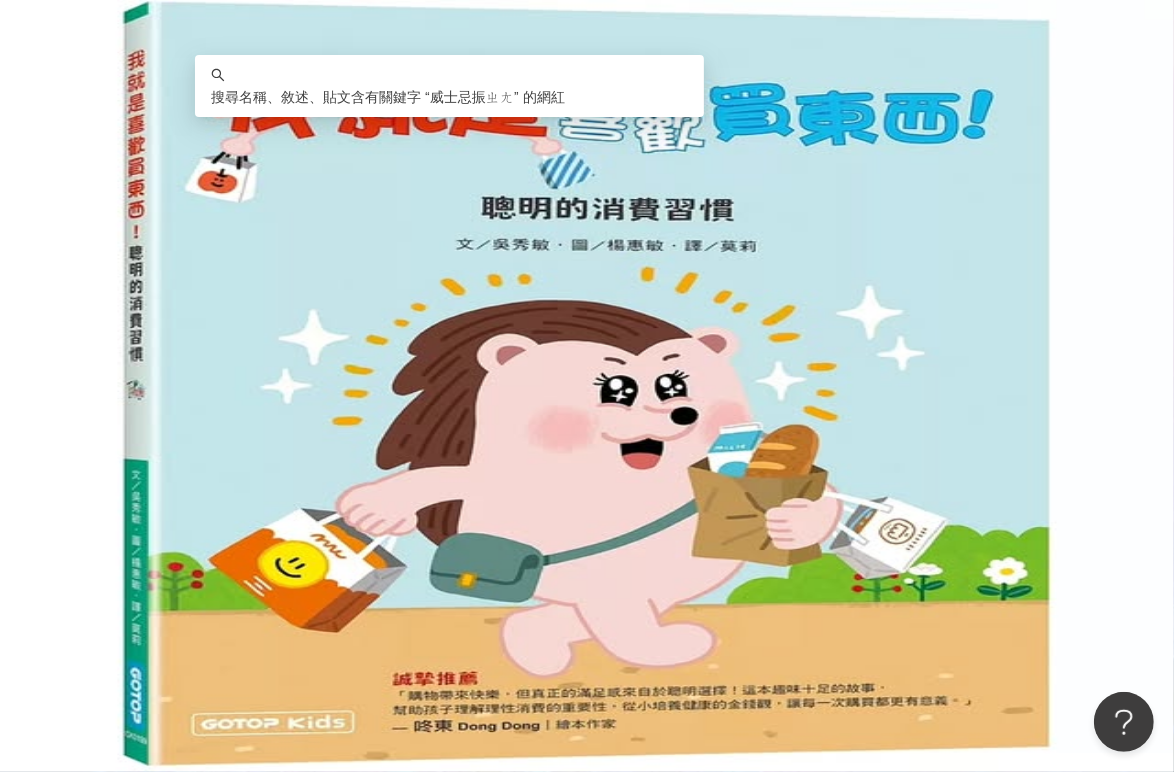 type on "*****" 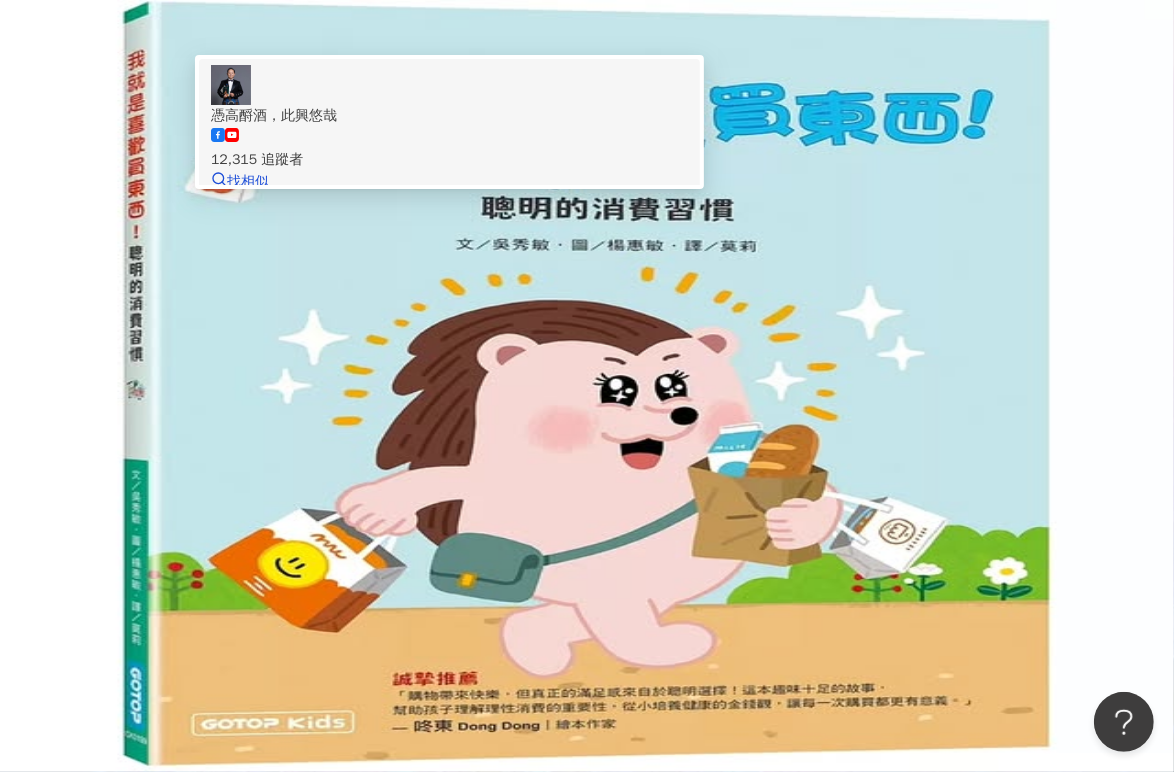 click on "憑高酹酒，此興悠哉 12,315   追蹤者" at bounding box center [449, 138] 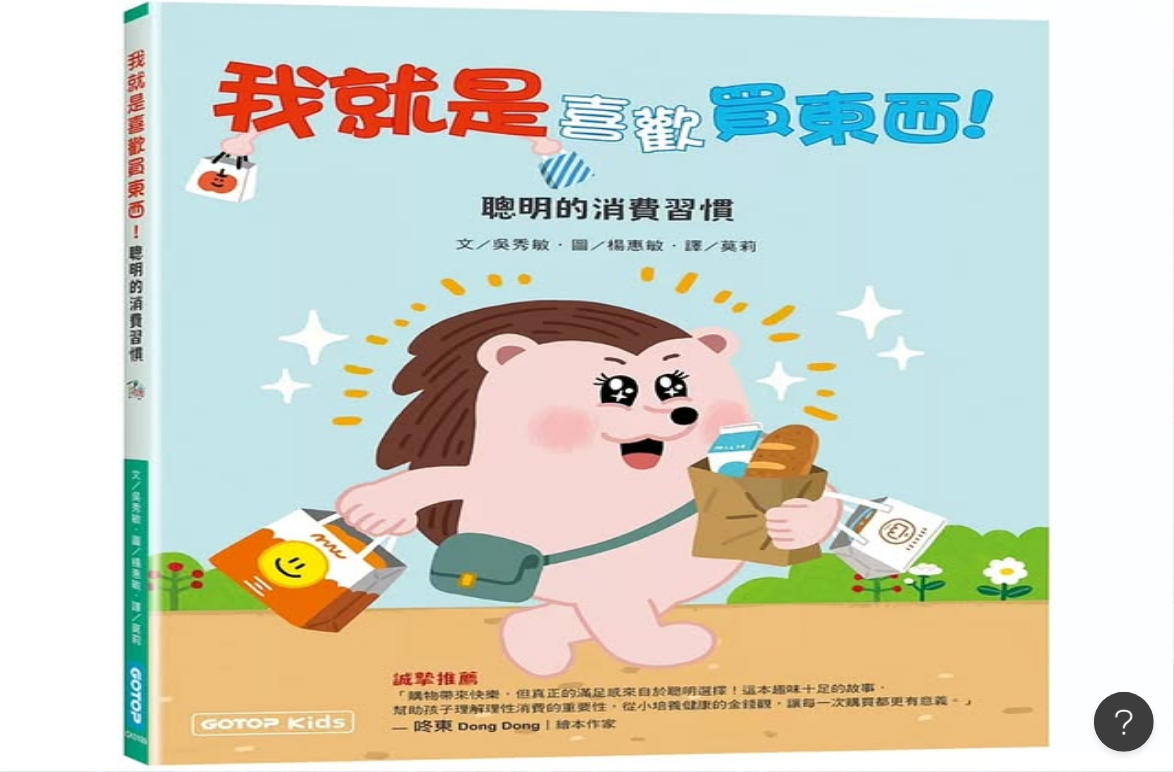 click on "找貼文" at bounding box center (122, 1281) 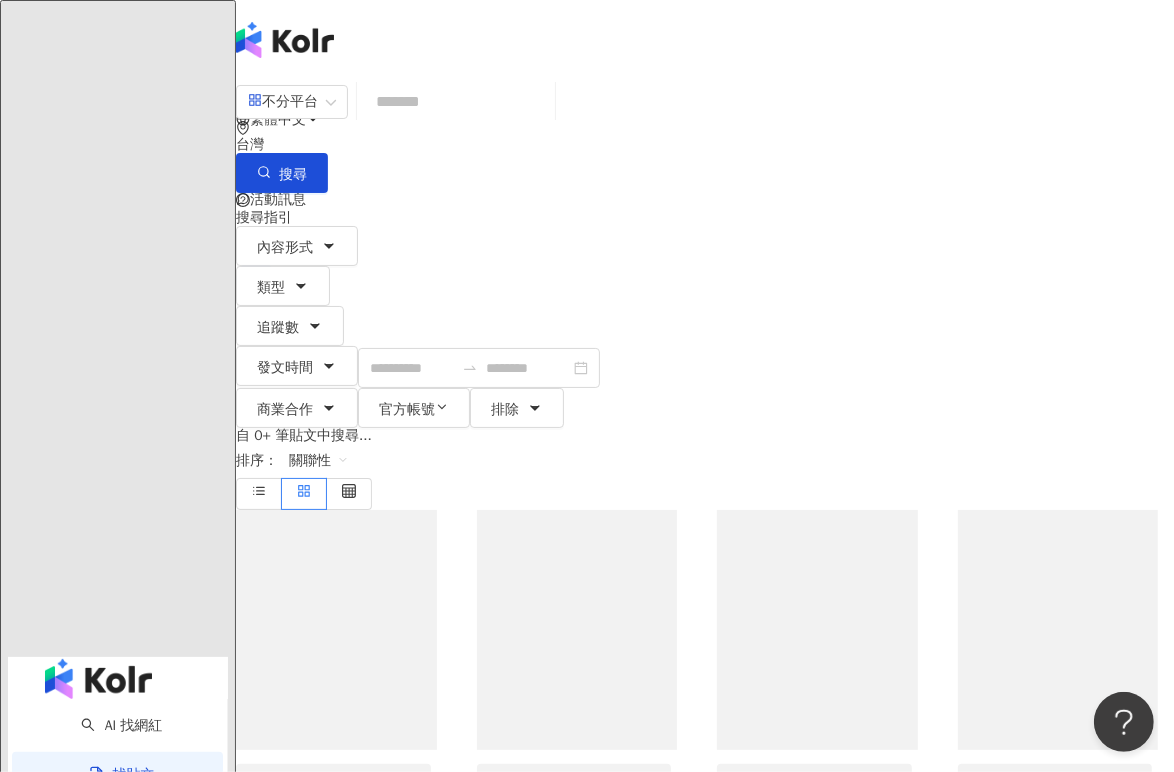 click at bounding box center [456, 101] 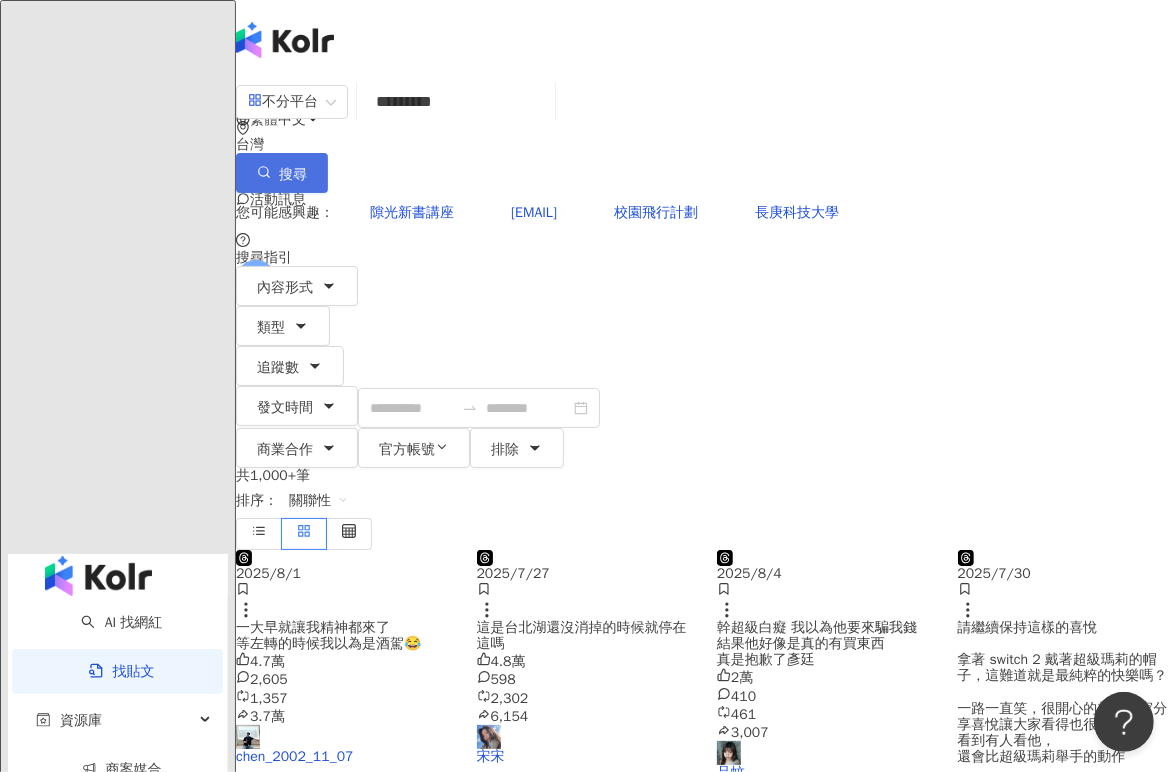 click on "搜尋" at bounding box center (282, 173) 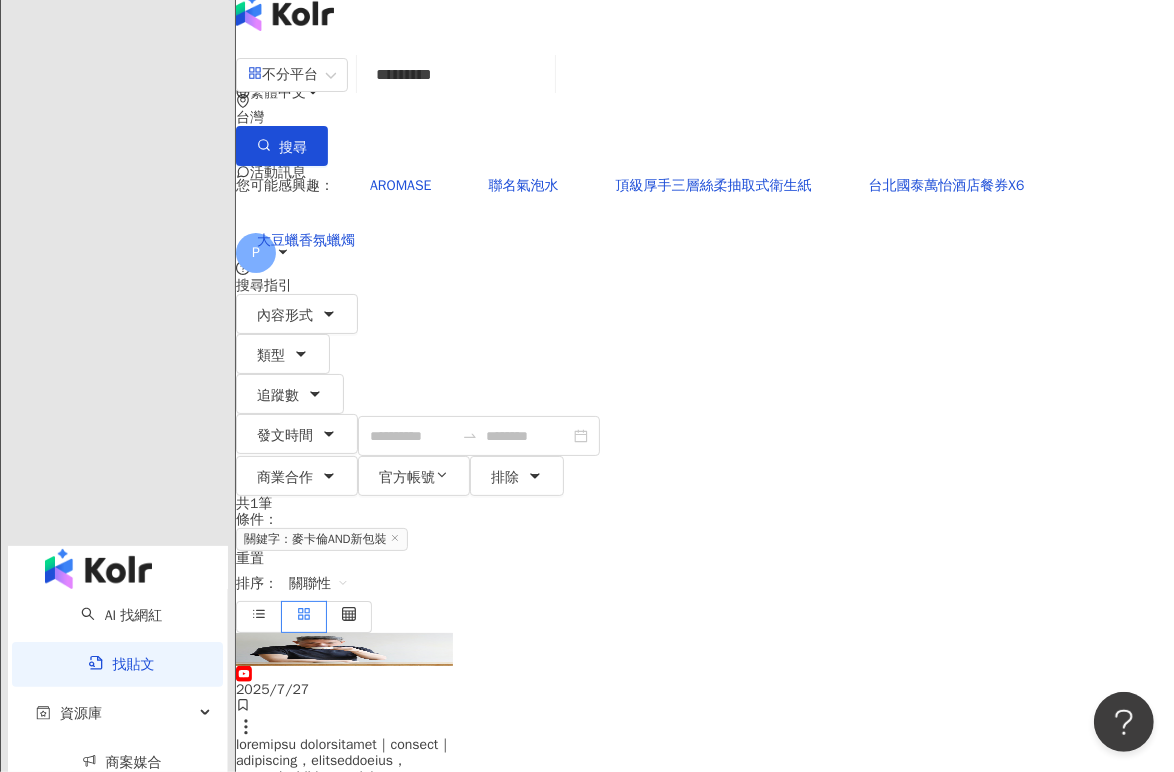 scroll, scrollTop: 3, scrollLeft: 0, axis: vertical 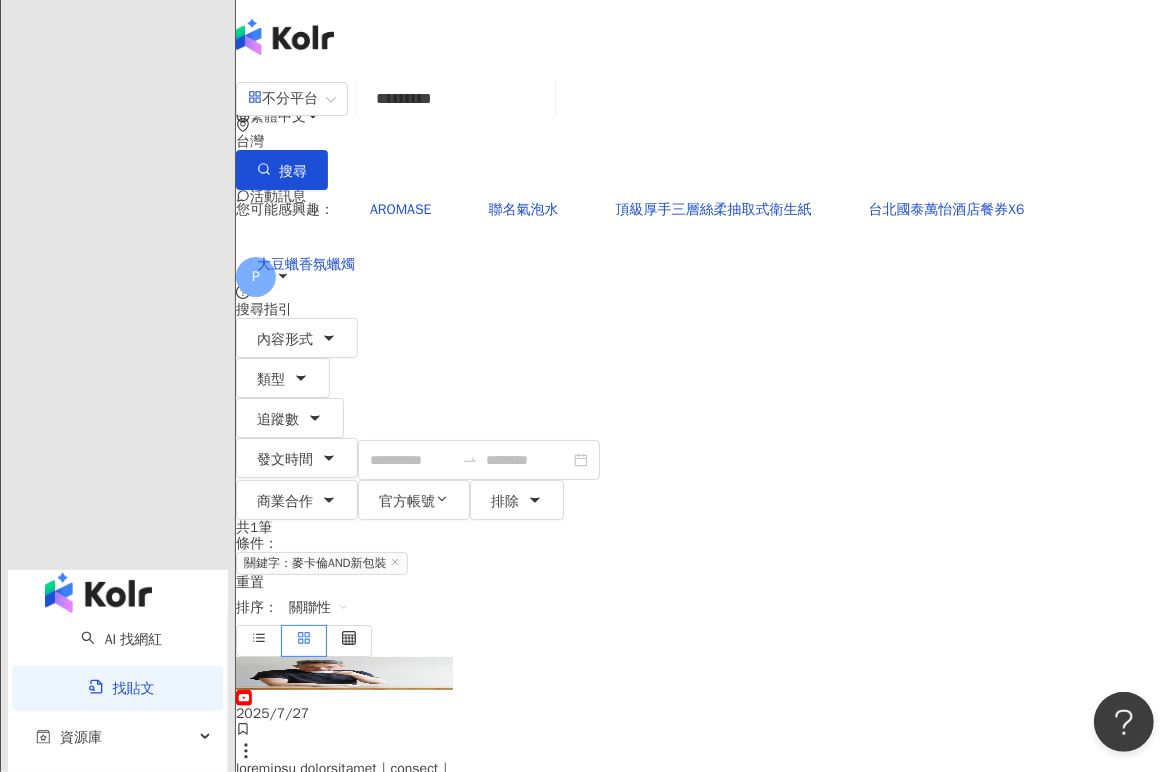 drag, startPoint x: 504, startPoint y: 122, endPoint x: 649, endPoint y: 110, distance: 145.4957 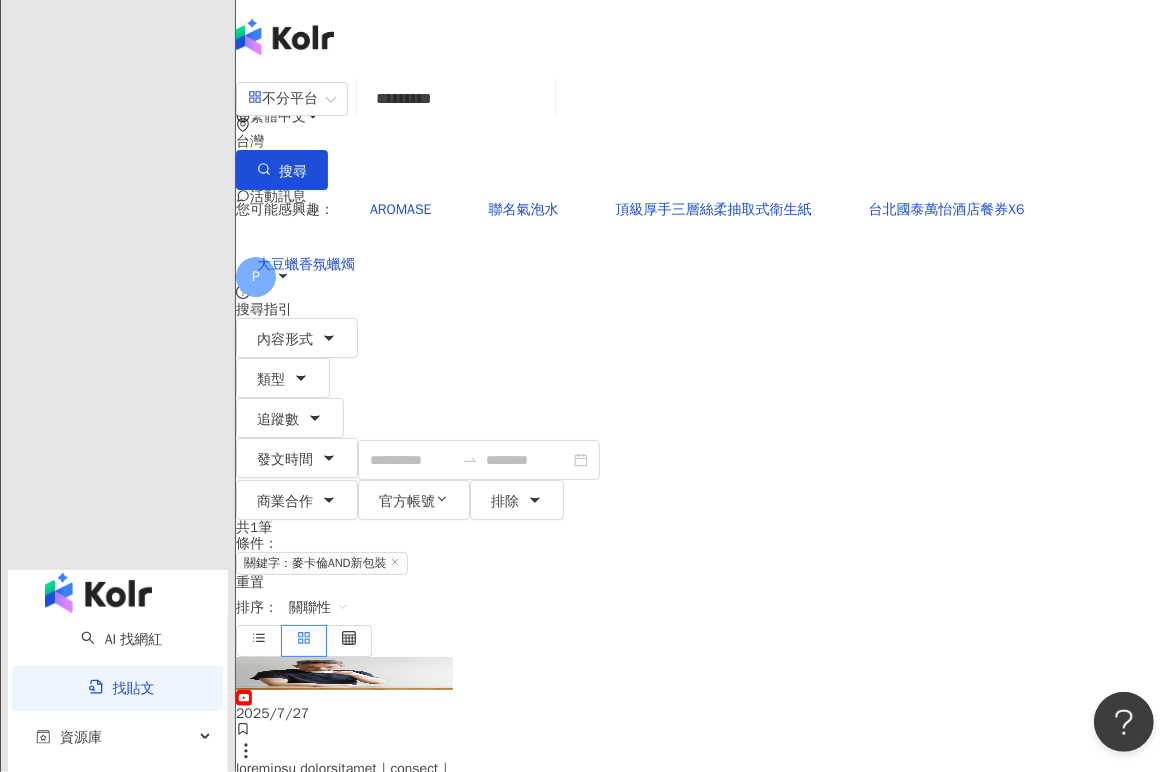click on "*********" at bounding box center [456, 98] 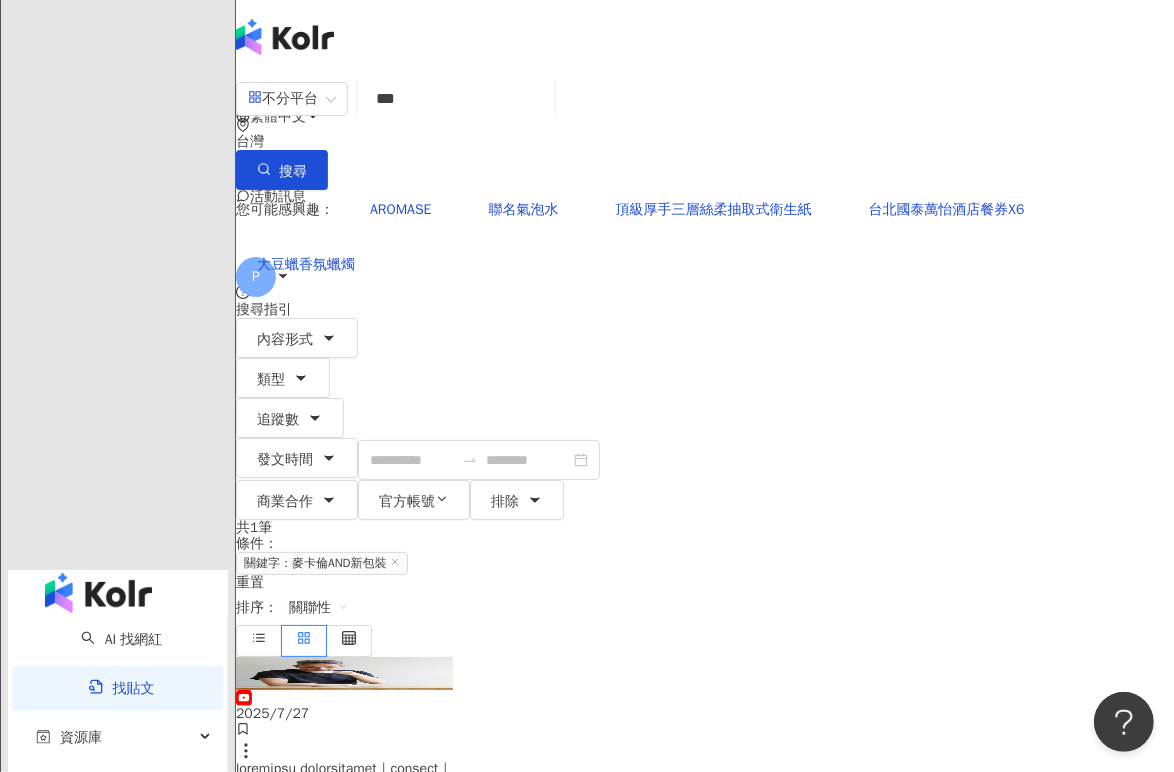 type on "***" 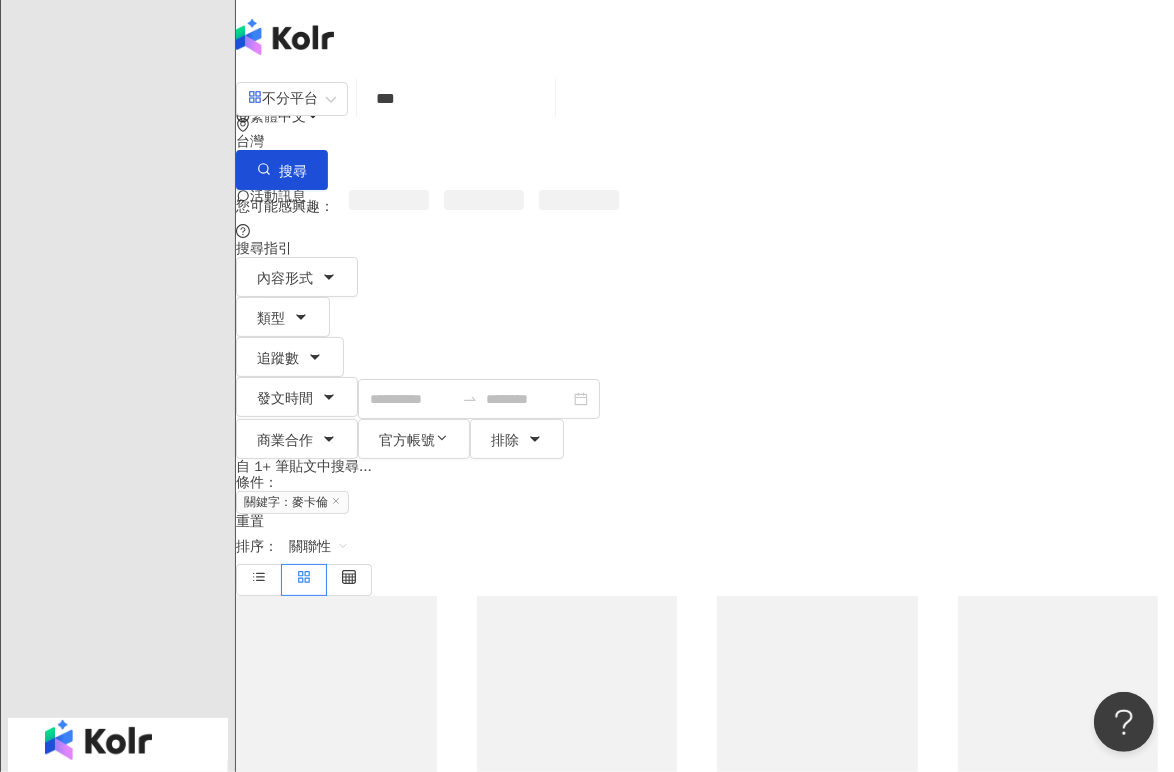 scroll, scrollTop: 0, scrollLeft: 0, axis: both 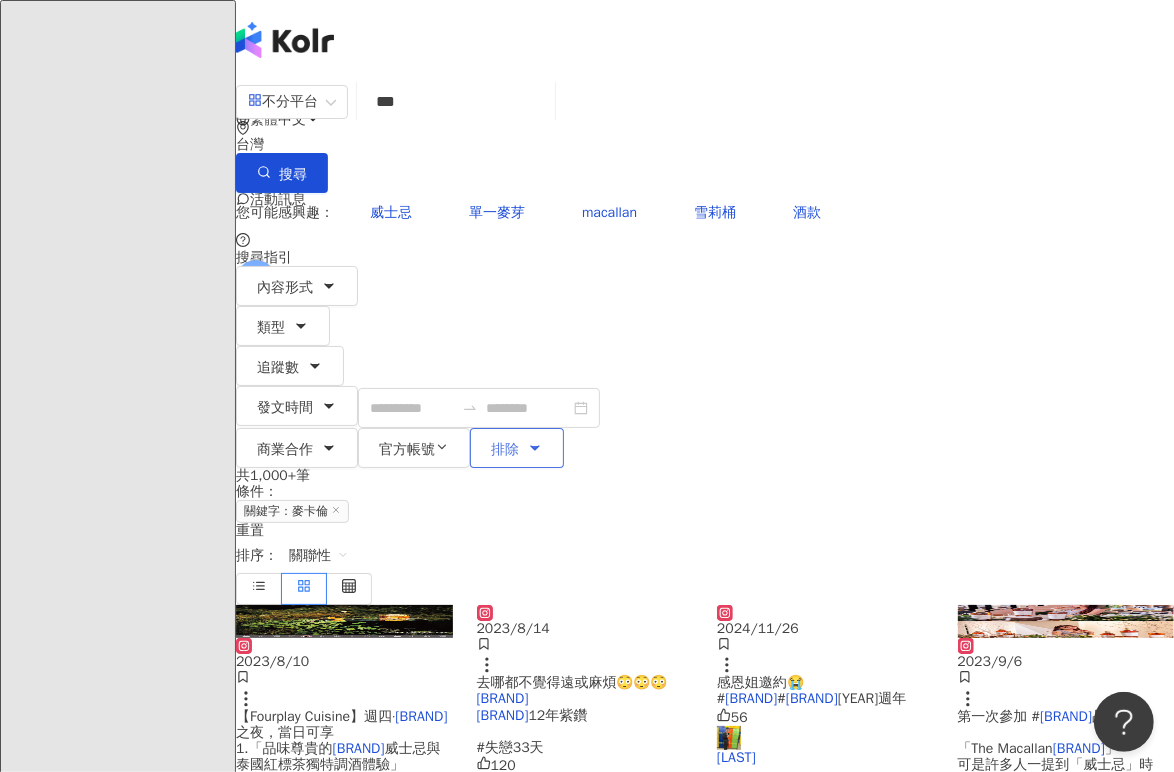 click on "排除" at bounding box center [517, 448] 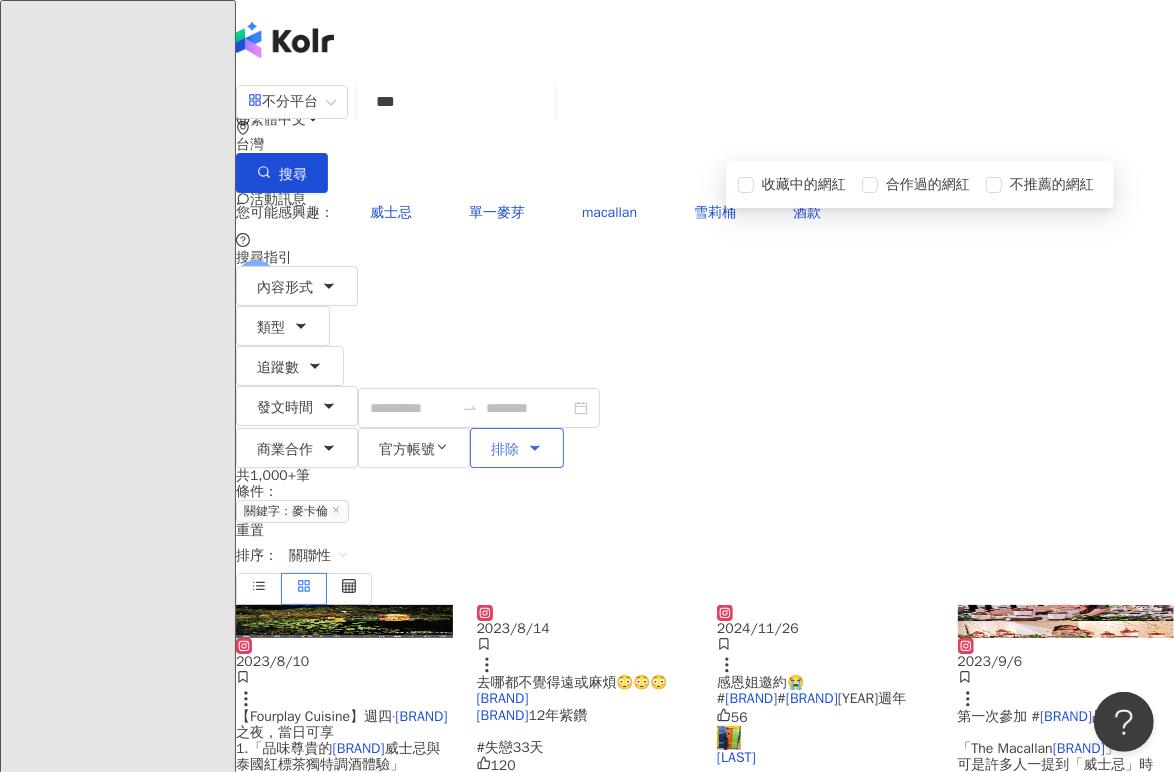 click on "排除" at bounding box center (517, 448) 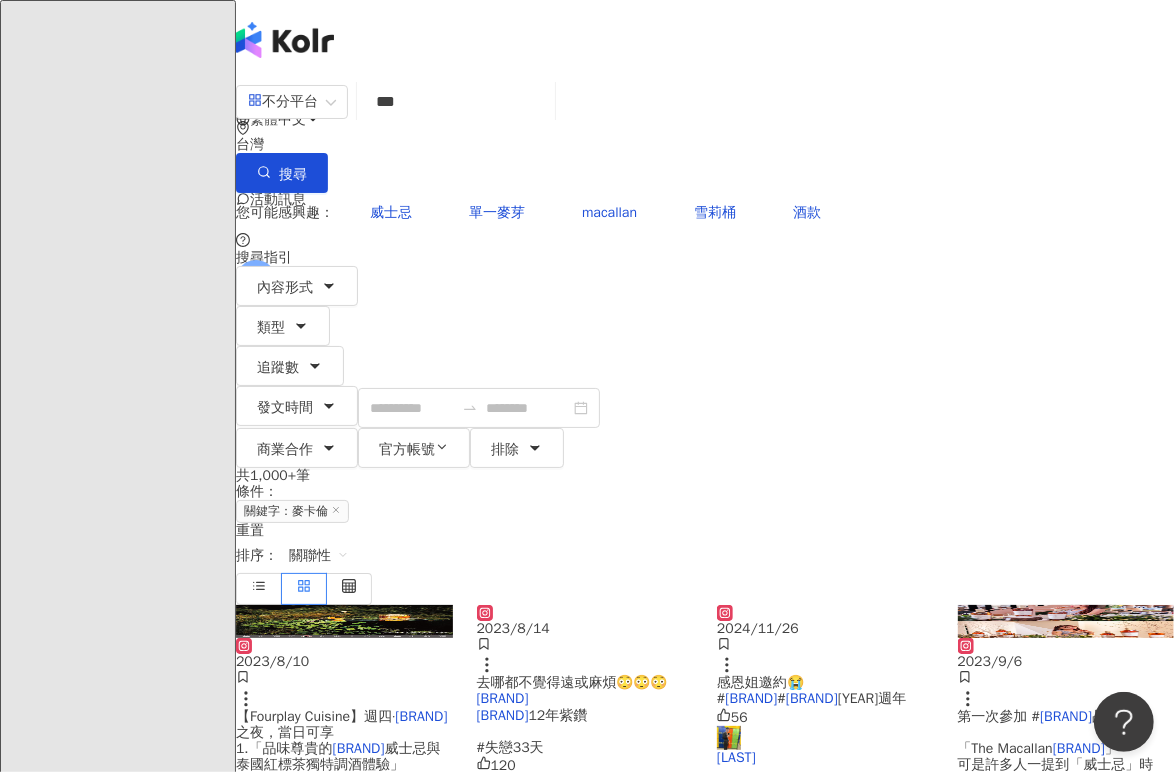 click on "關聯性" at bounding box center (319, 556) 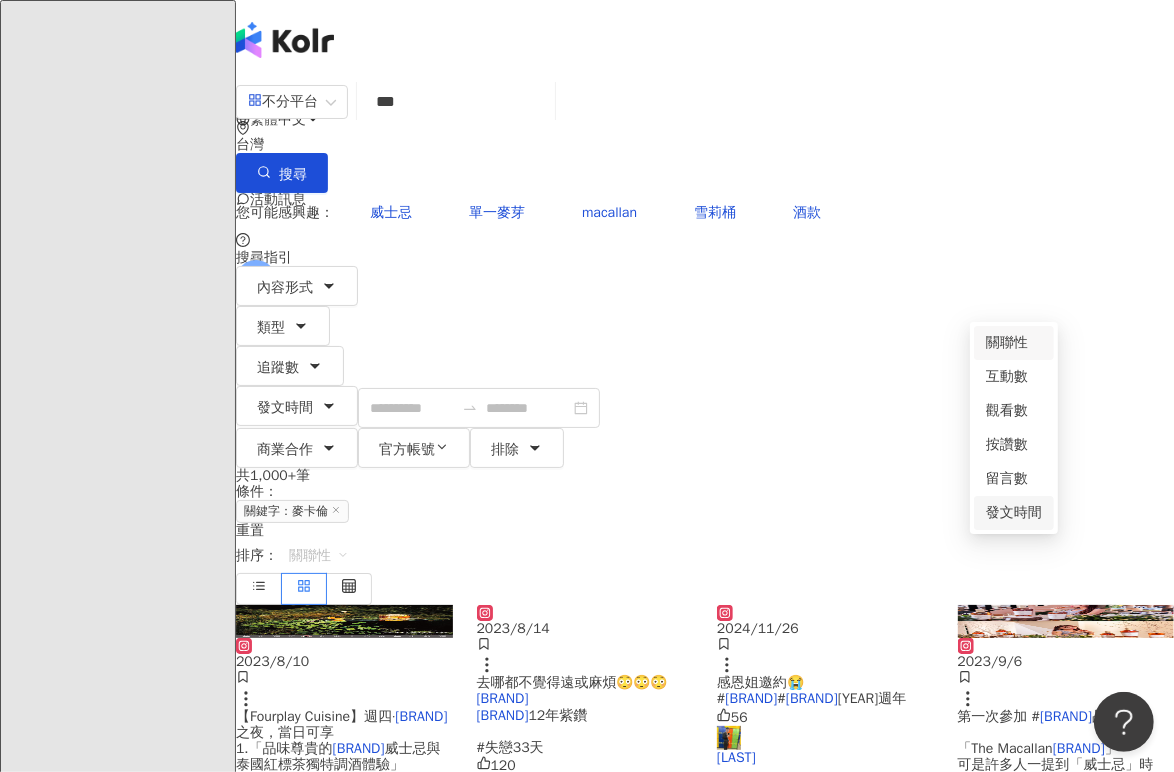 click on "發文時間" at bounding box center (1014, 513) 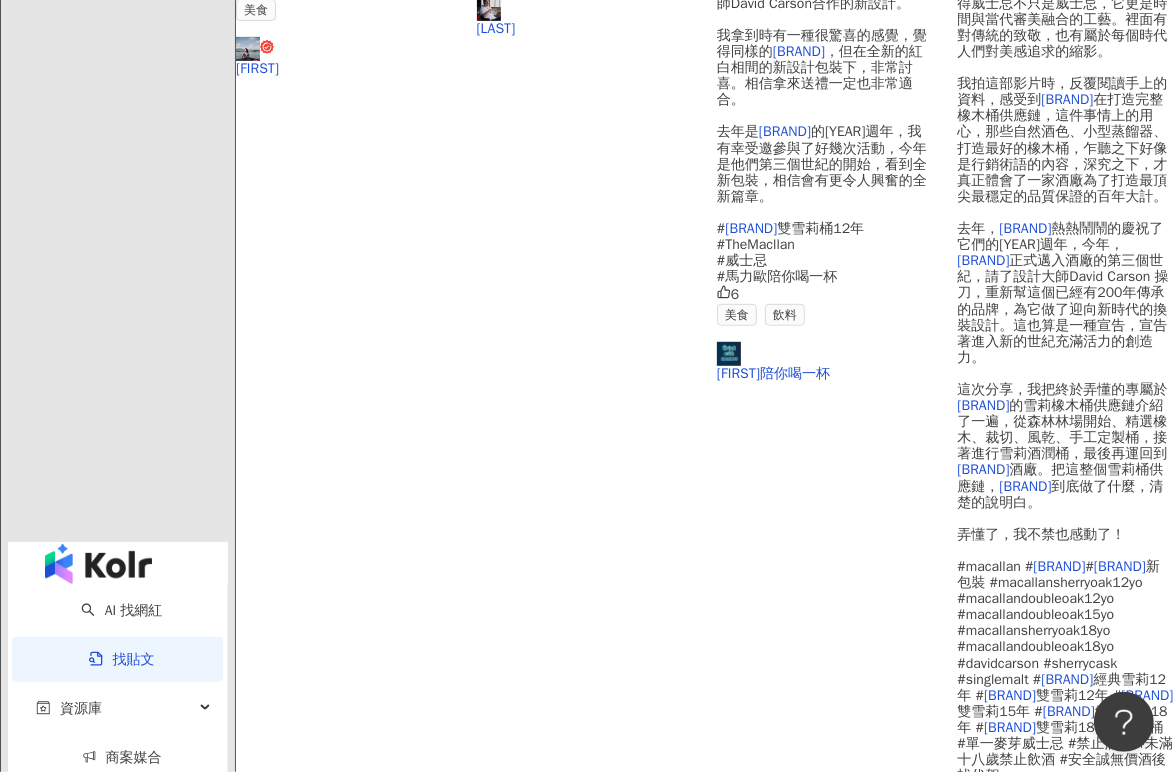 scroll, scrollTop: 888, scrollLeft: 0, axis: vertical 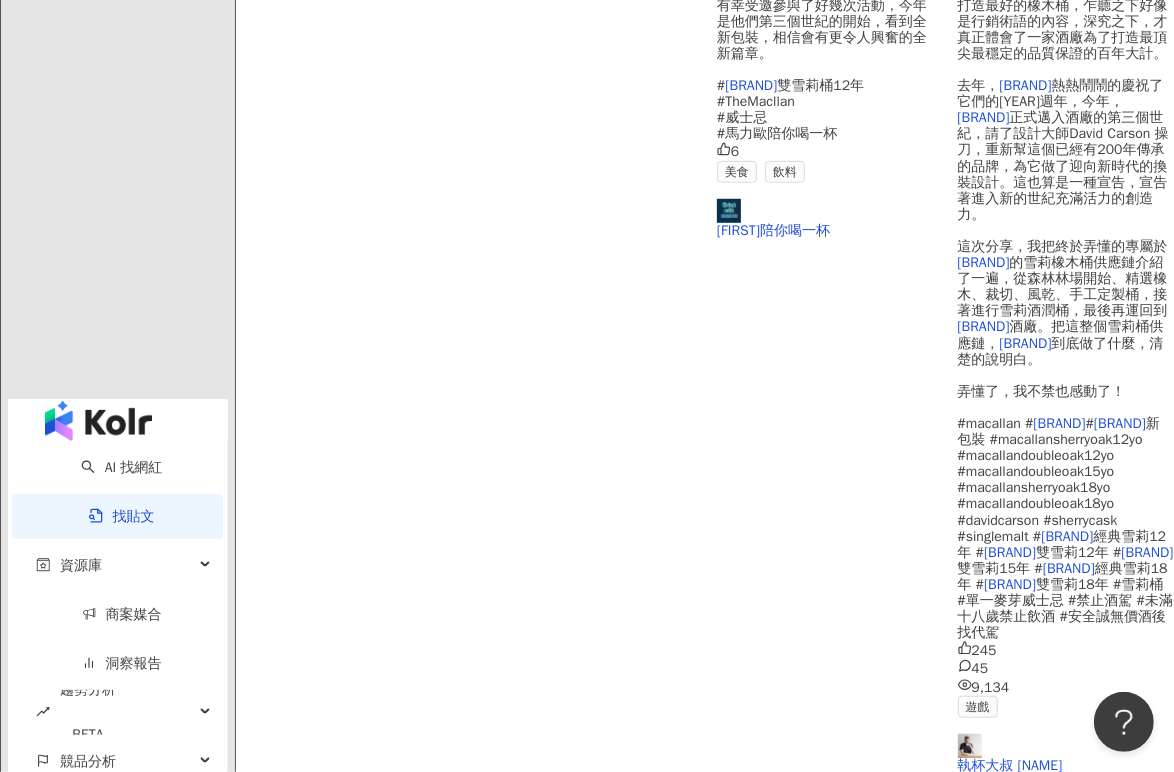 click on "下一頁" at bounding box center [421, 2050] 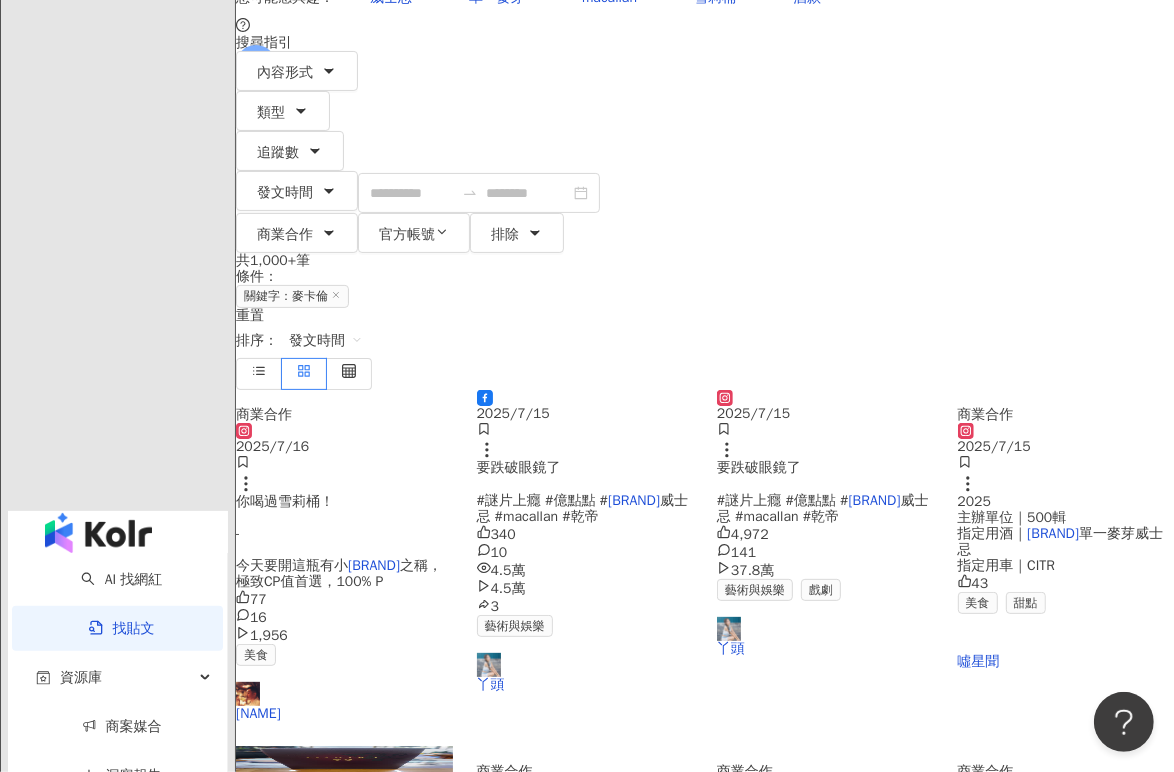 scroll, scrollTop: 222, scrollLeft: 0, axis: vertical 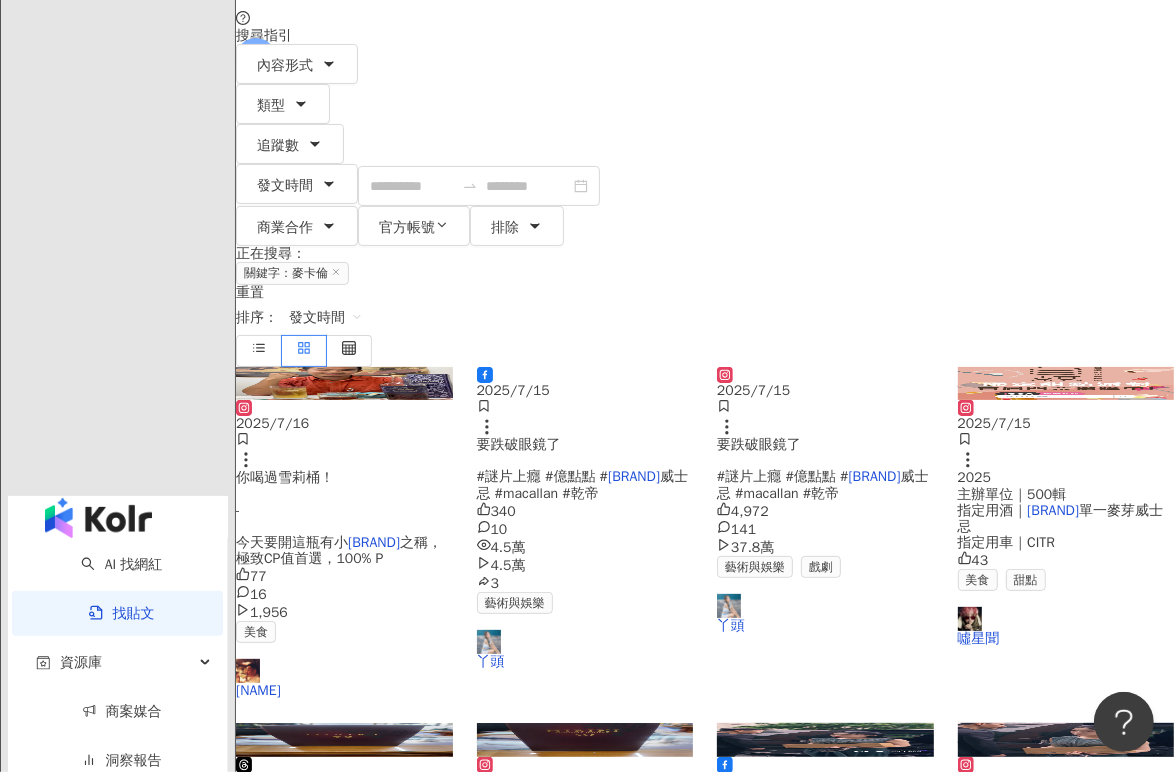click on "要跌破眼鏡了
#謎片上癮 #億點點 #" at bounding box center [543, 460] 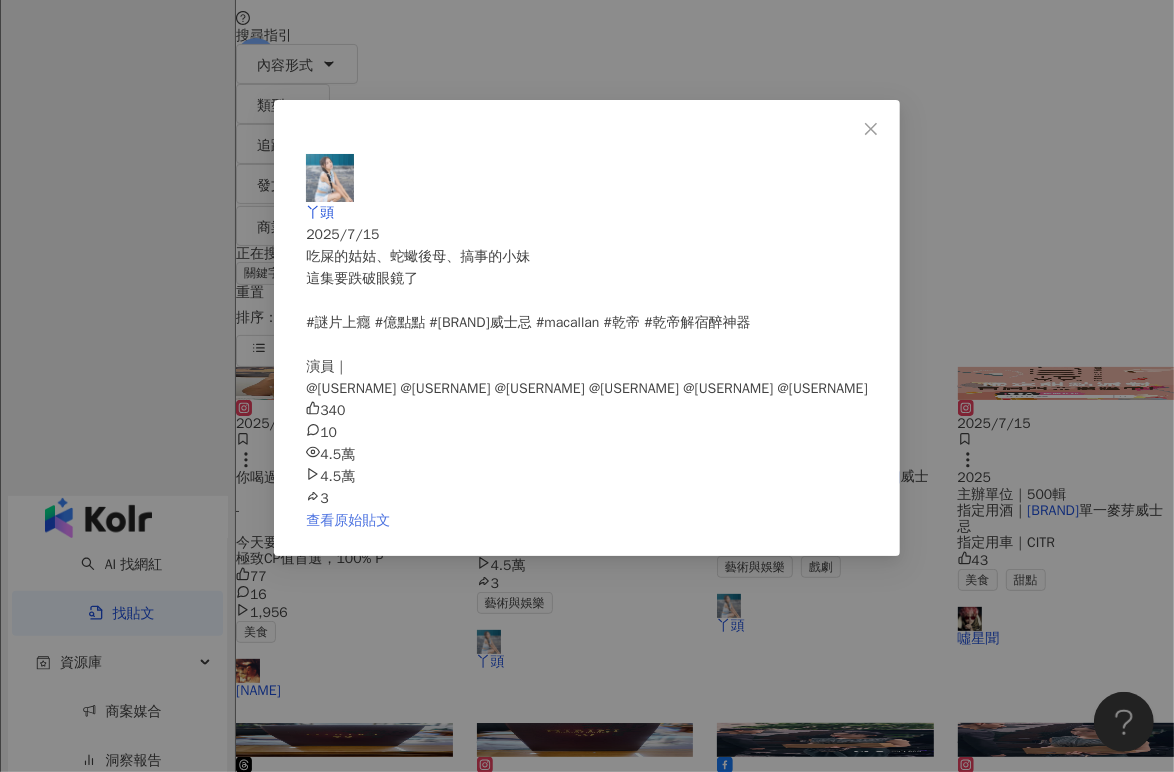 click on "查看原始貼文" at bounding box center (348, 520) 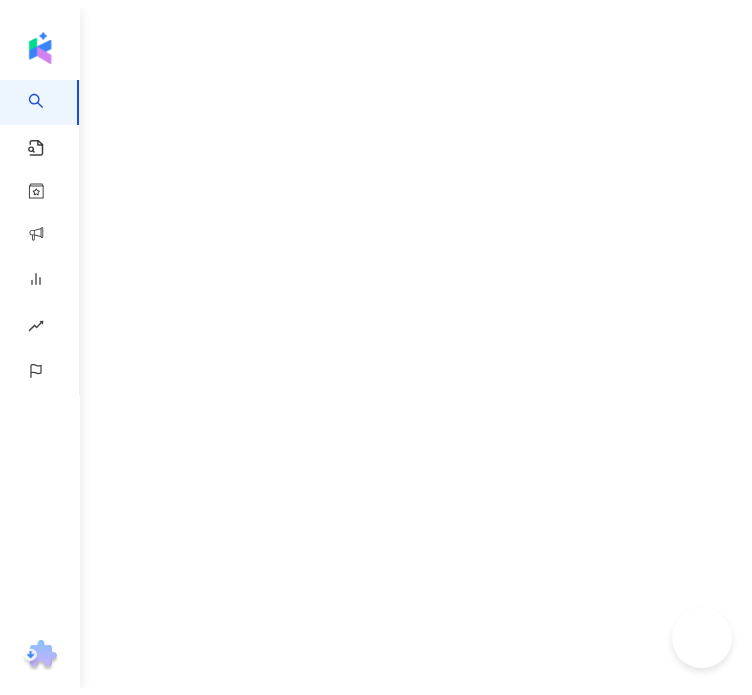 scroll, scrollTop: 0, scrollLeft: 0, axis: both 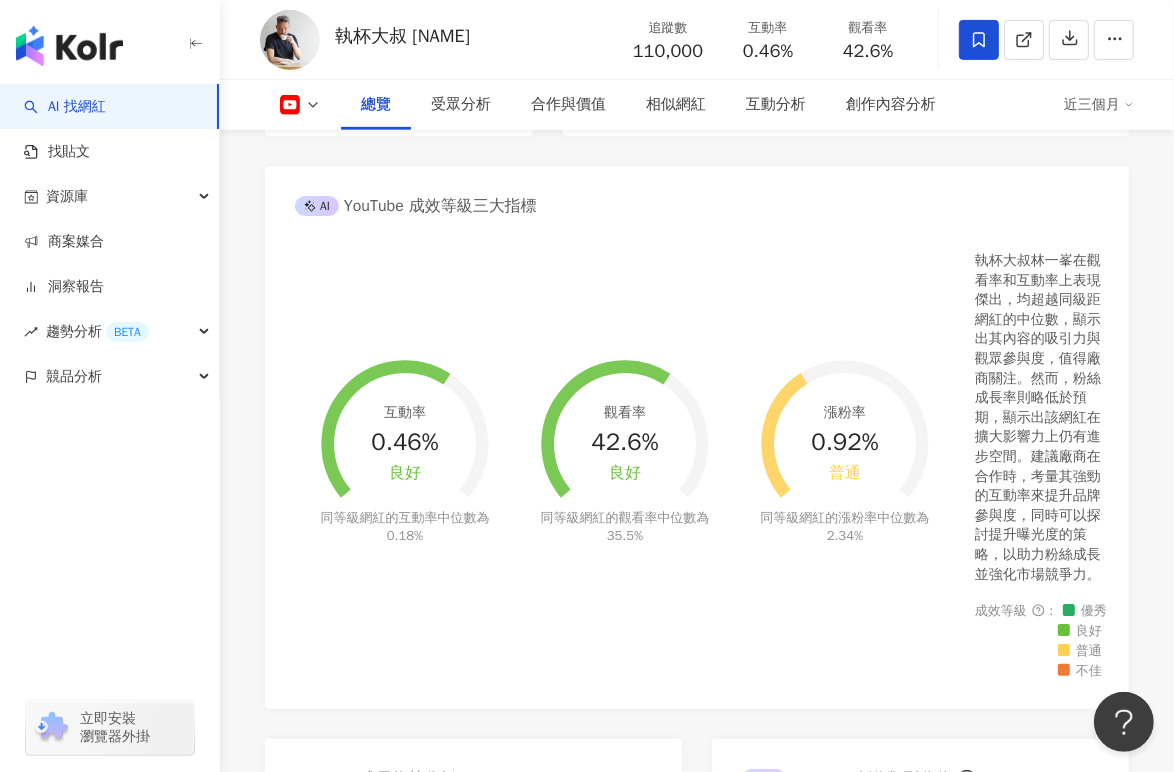 click 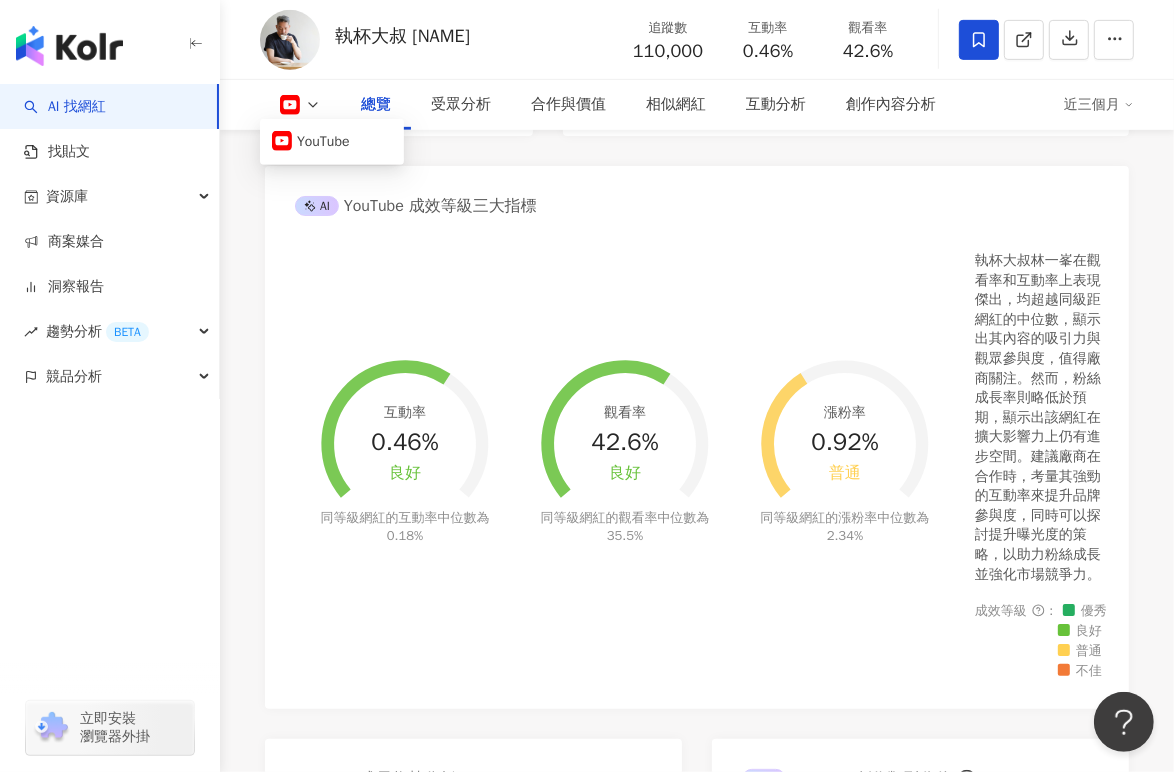 click 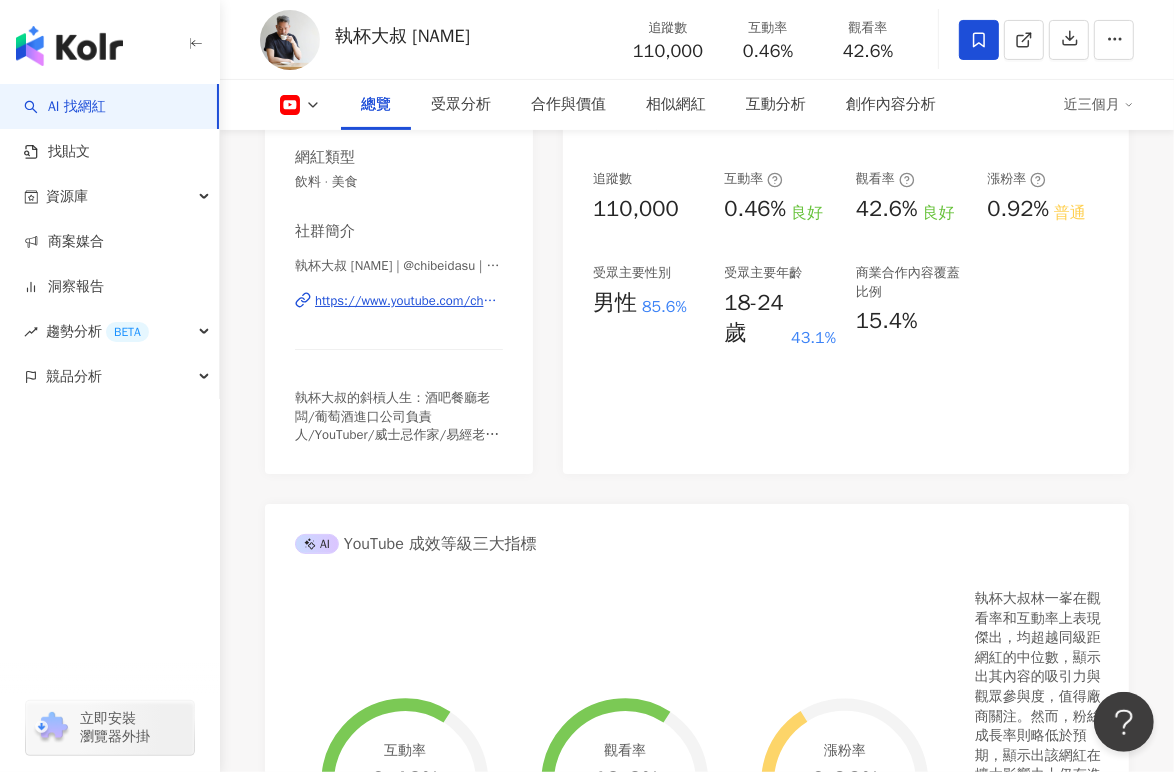 scroll, scrollTop: 222, scrollLeft: 0, axis: vertical 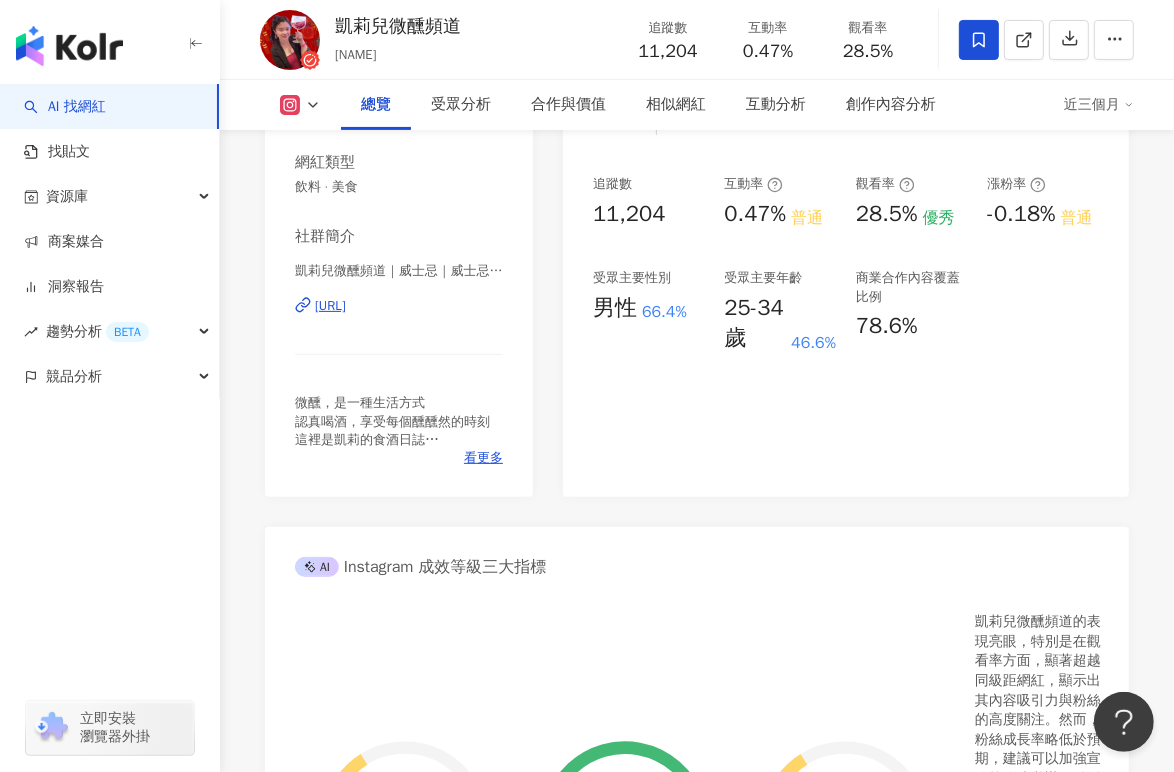 click 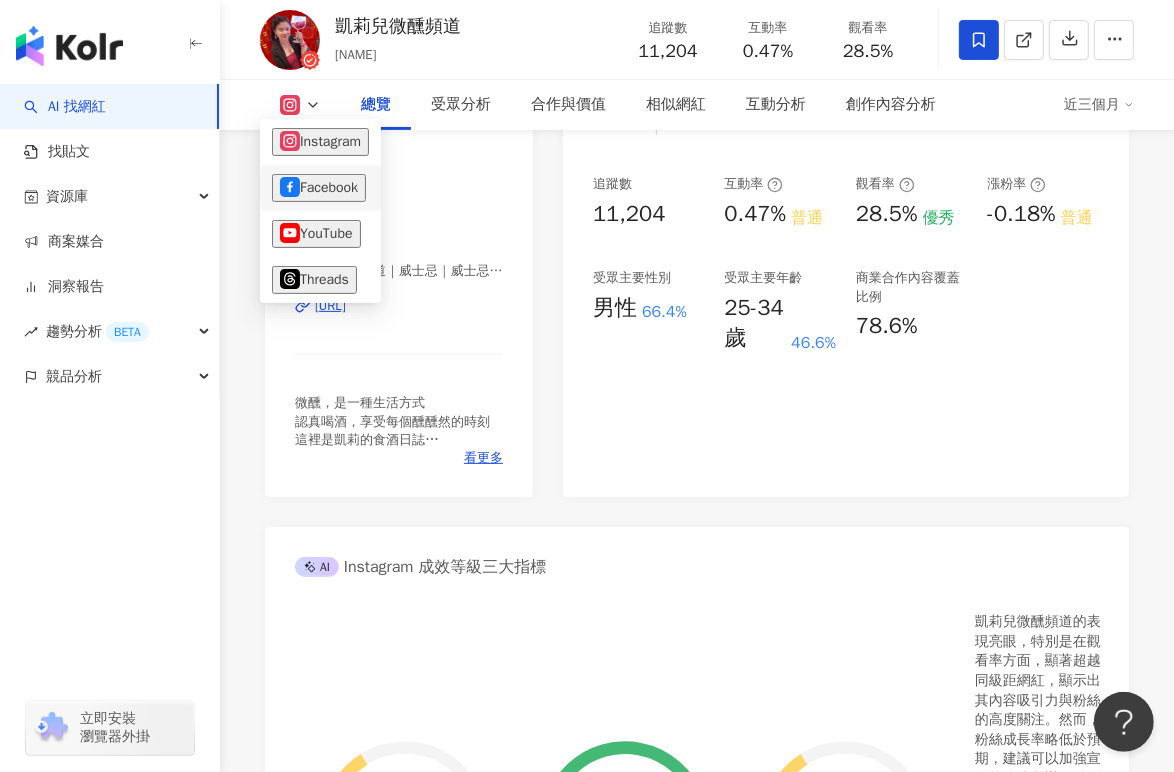click on "Facebook" at bounding box center (319, 188) 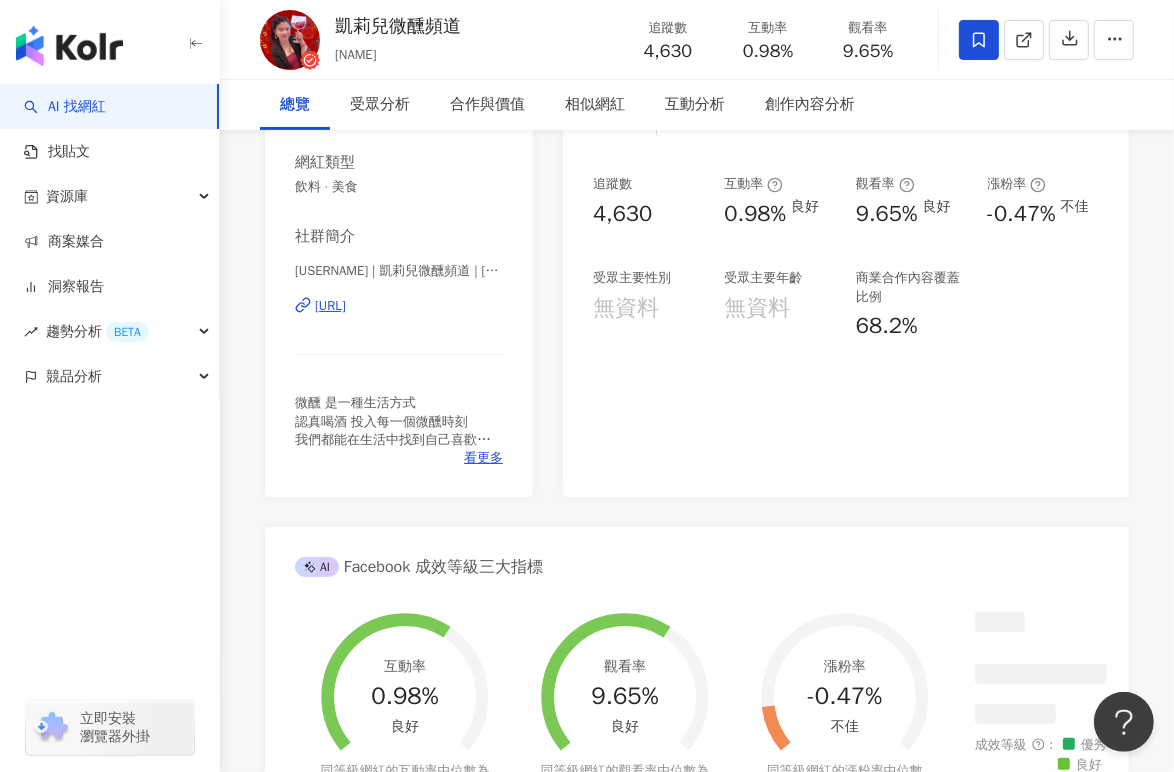 scroll, scrollTop: 0, scrollLeft: 0, axis: both 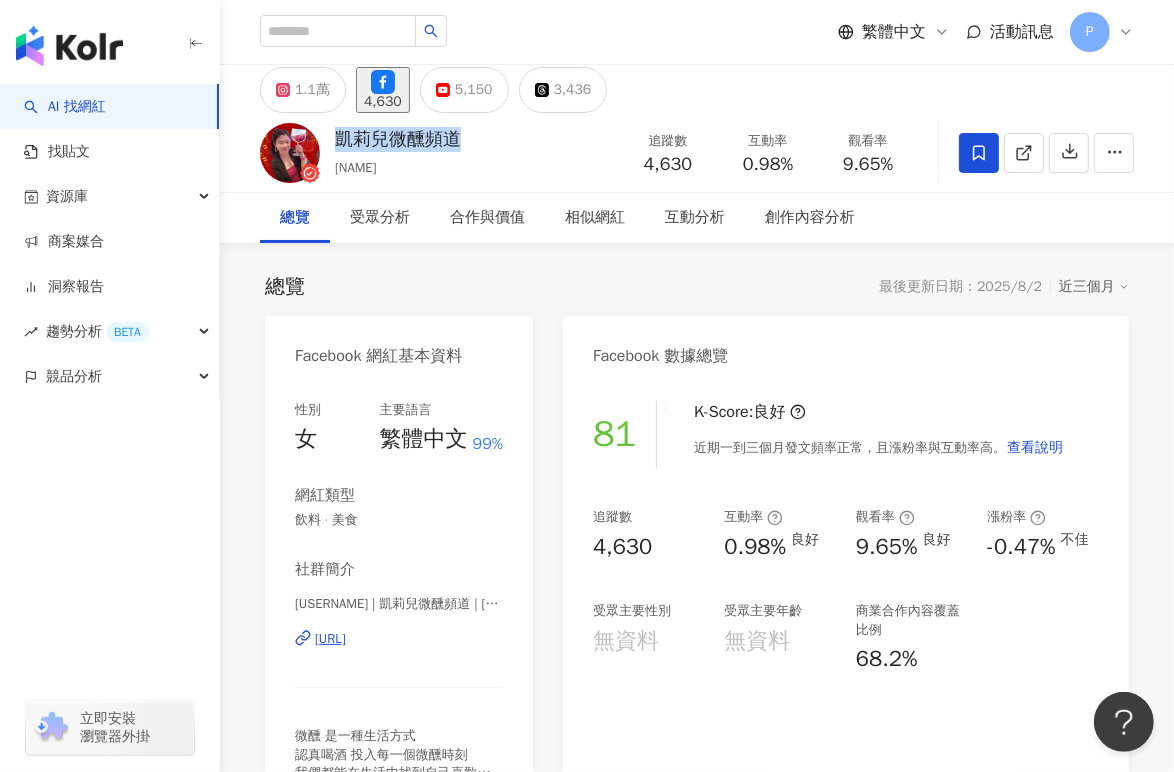 drag, startPoint x: 376, startPoint y: 133, endPoint x: 337, endPoint y: 131, distance: 39.051247 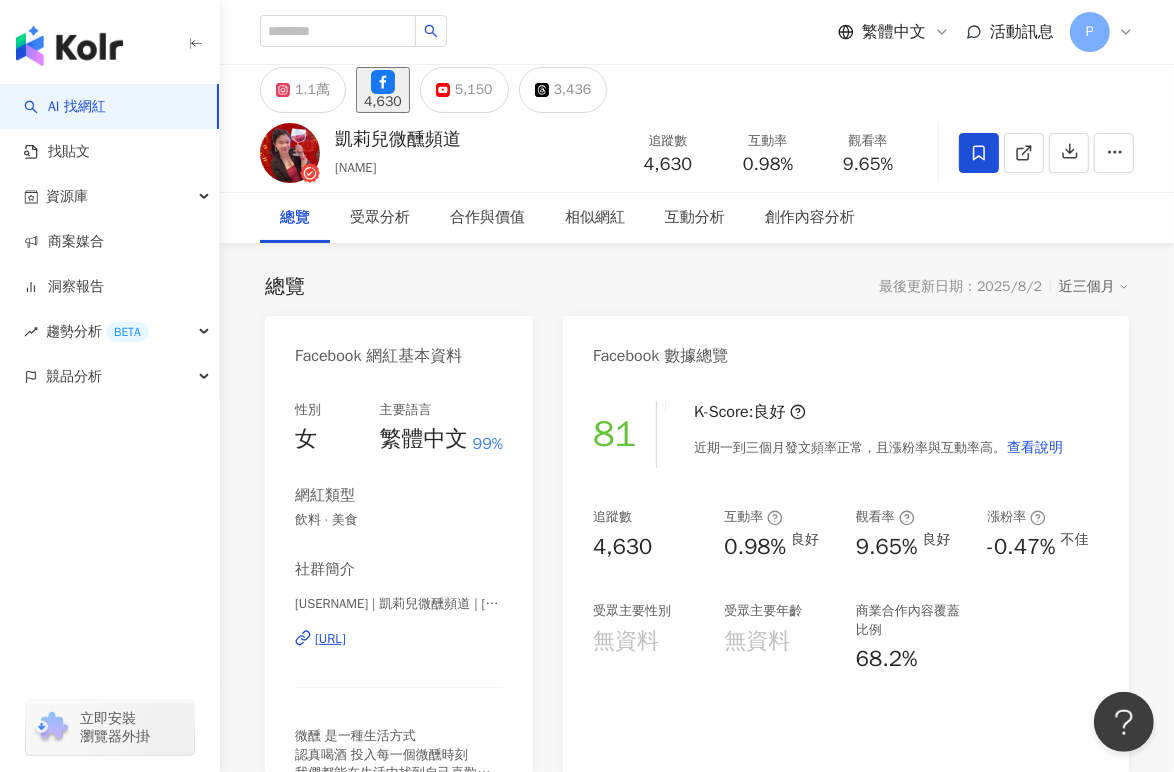 click on "總覽" at bounding box center (295, 218) 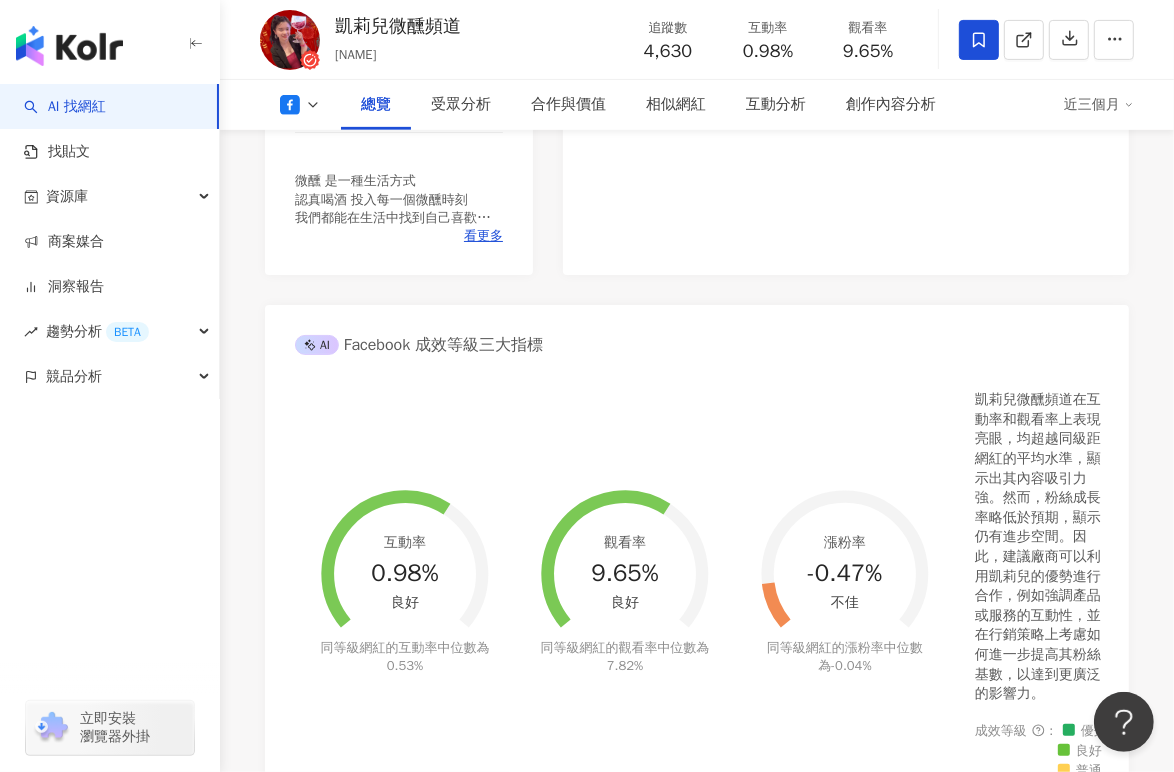 scroll, scrollTop: 0, scrollLeft: 0, axis: both 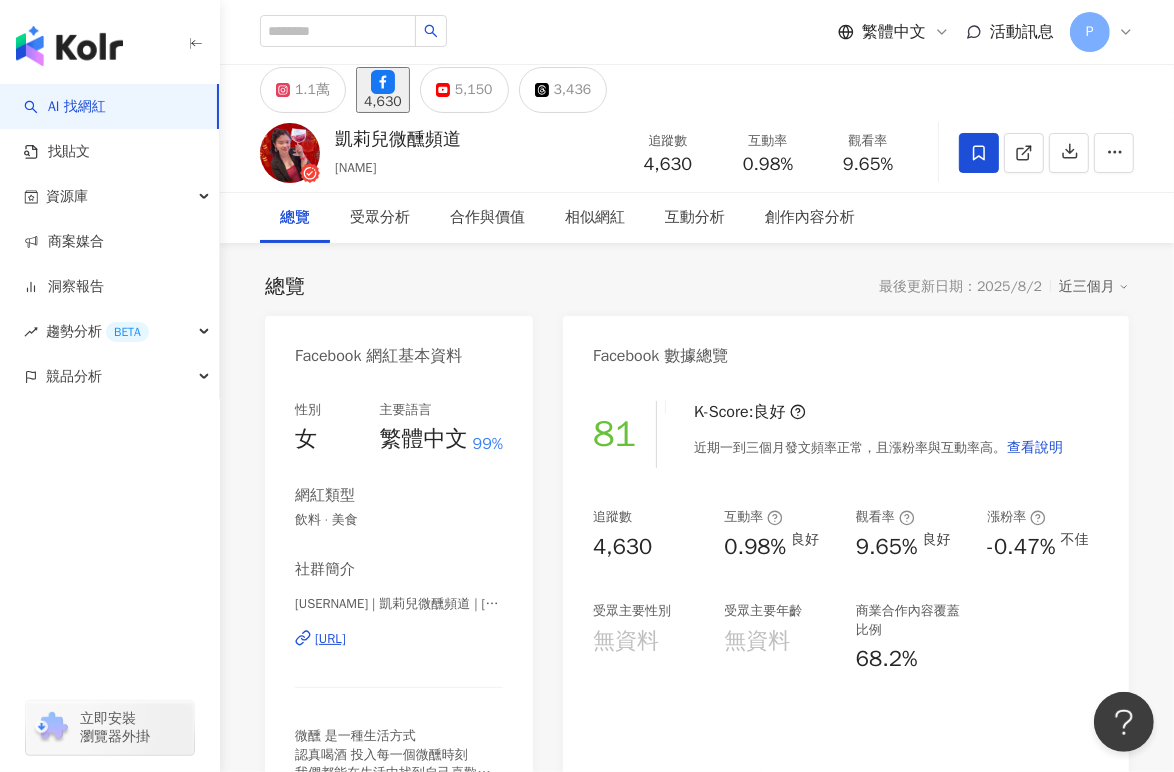 click on "總覽" at bounding box center [295, 218] 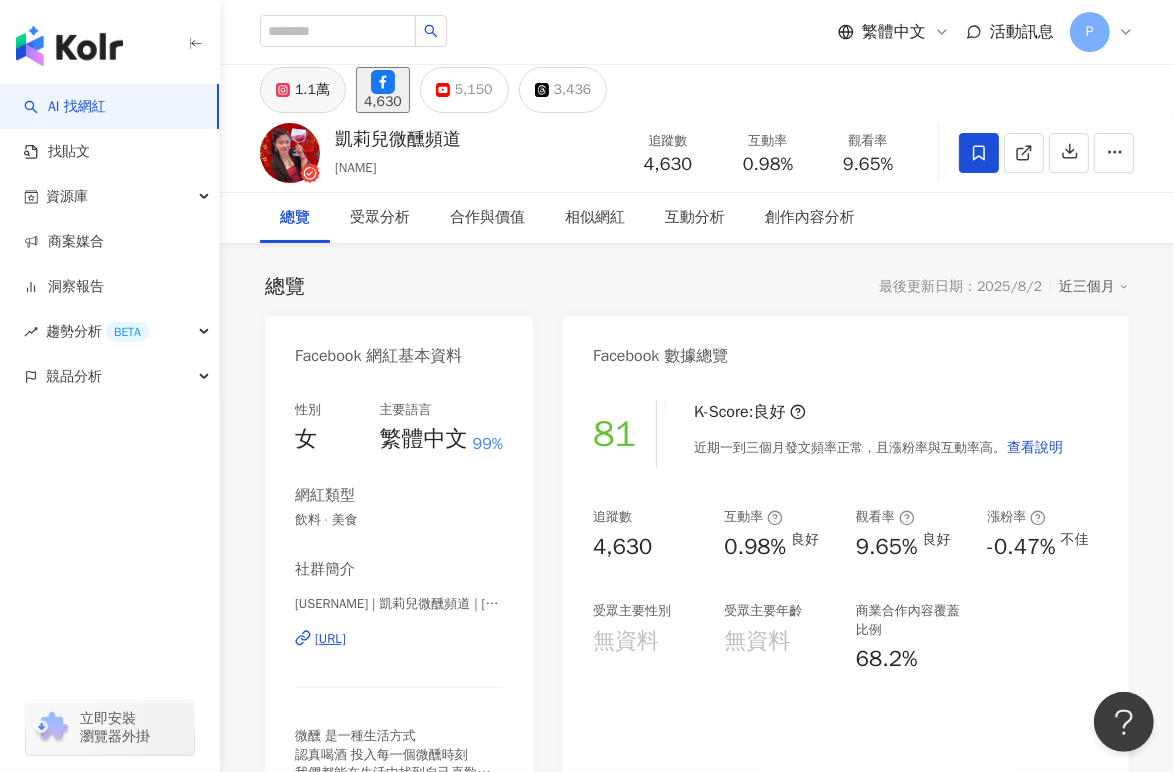 click on "1.1萬" at bounding box center [312, 90] 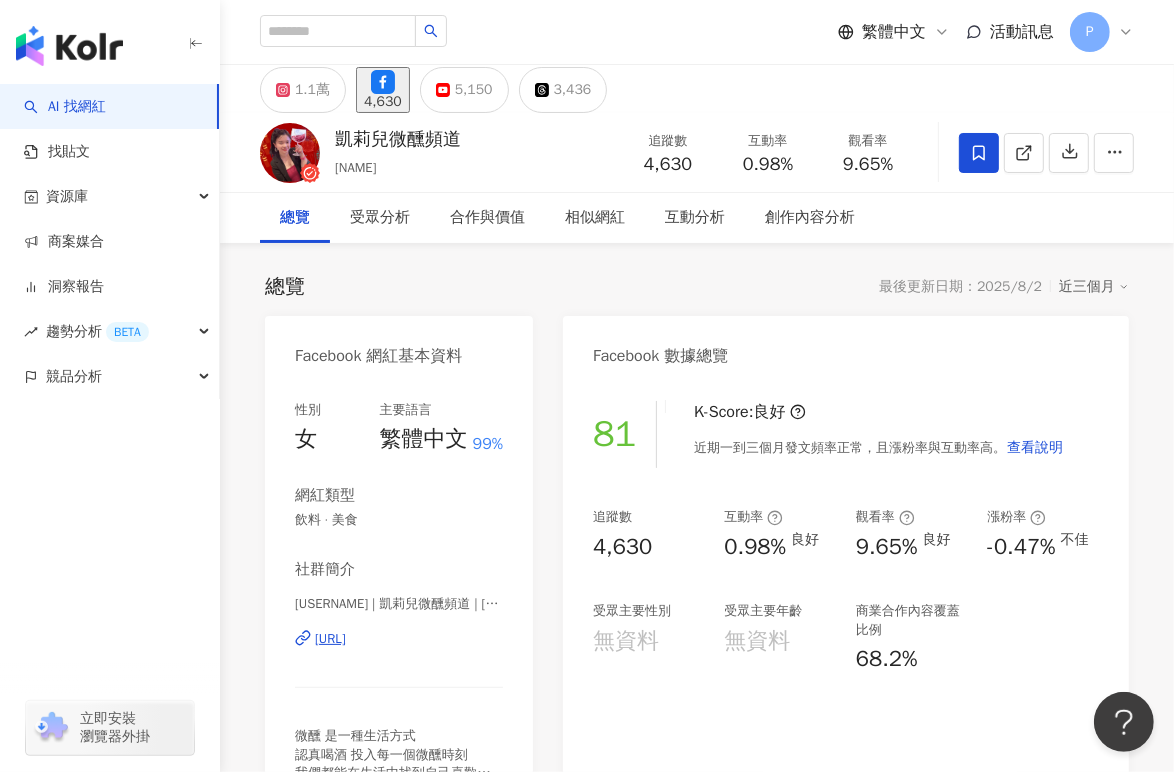 click on "1.1萬" at bounding box center [312, 90] 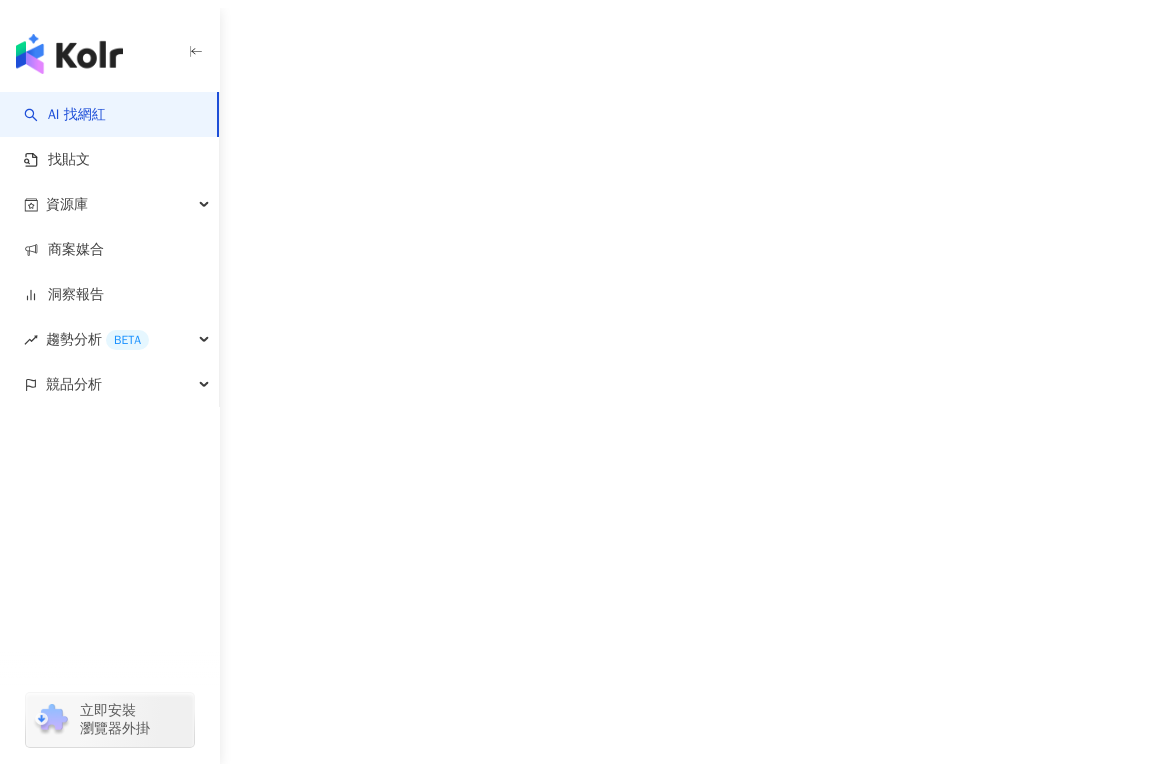 scroll, scrollTop: 0, scrollLeft: 0, axis: both 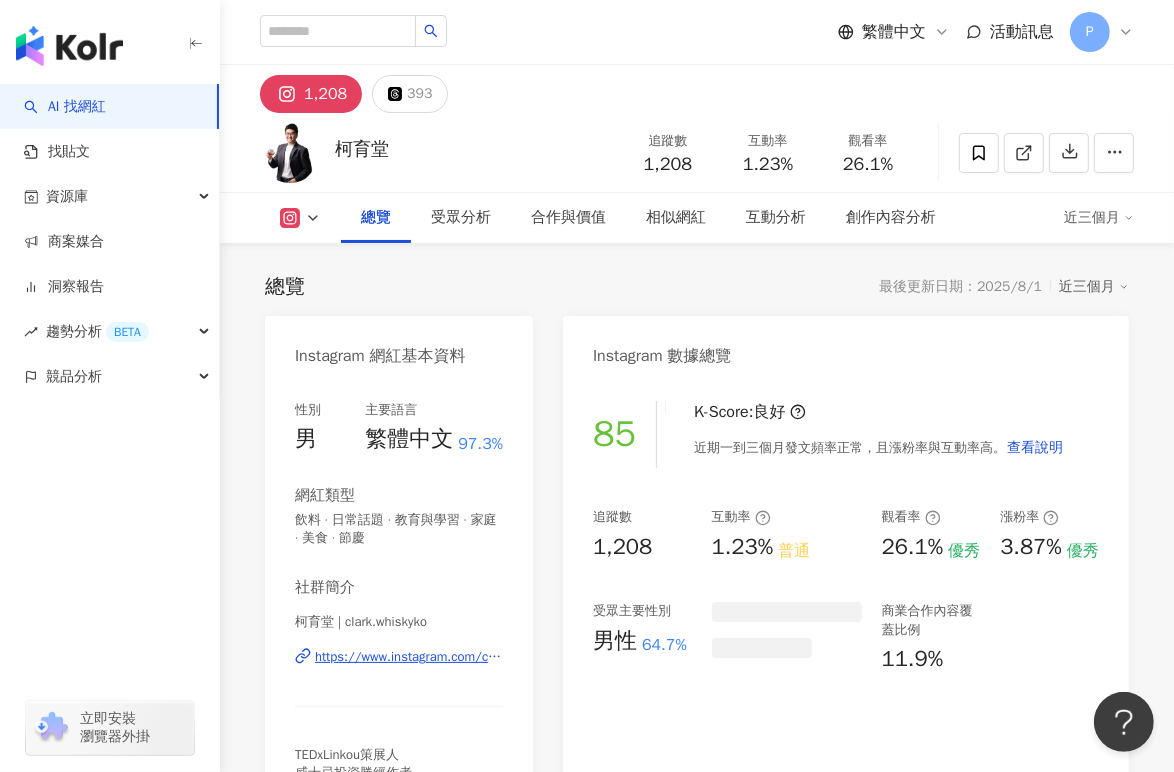 click 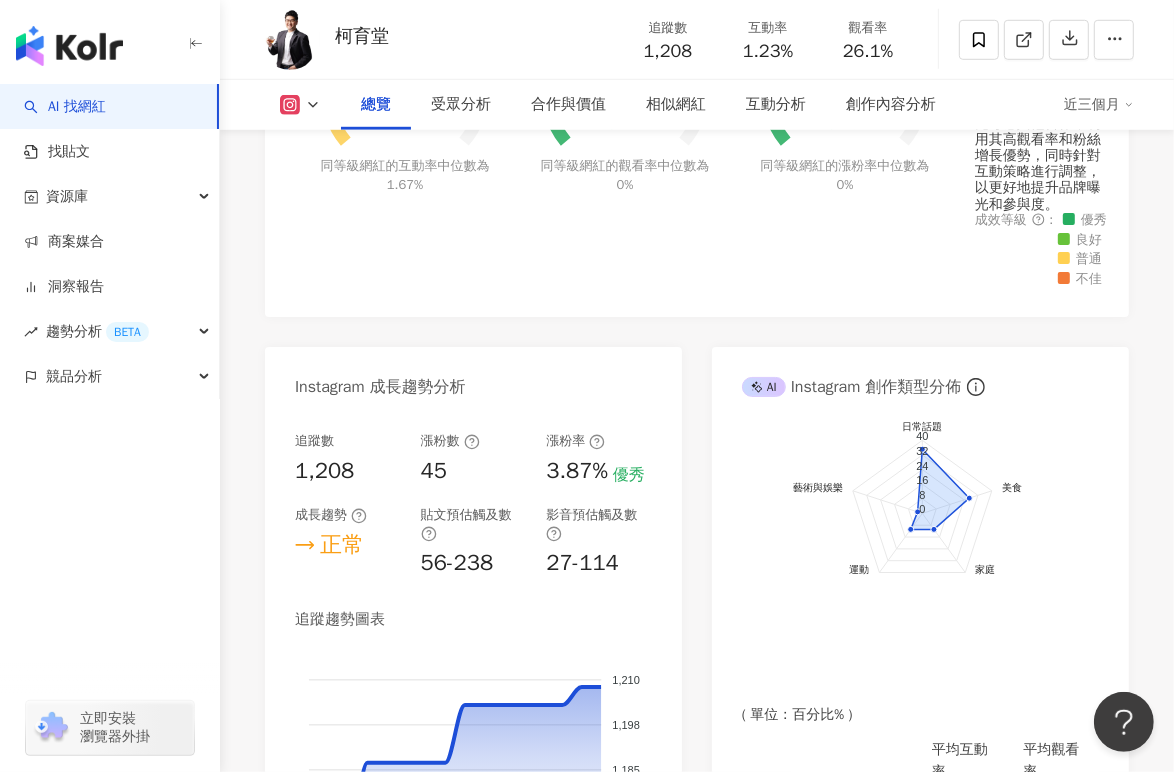 scroll, scrollTop: 444, scrollLeft: 0, axis: vertical 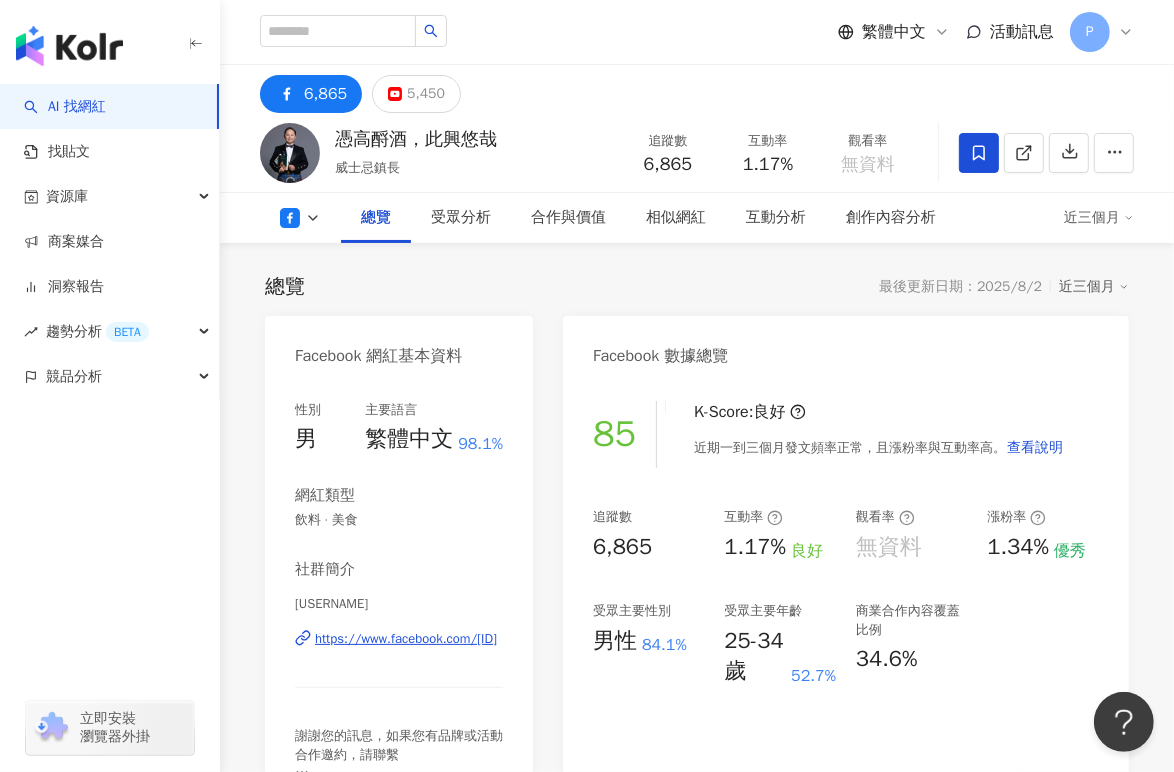 click at bounding box center [300, 218] 